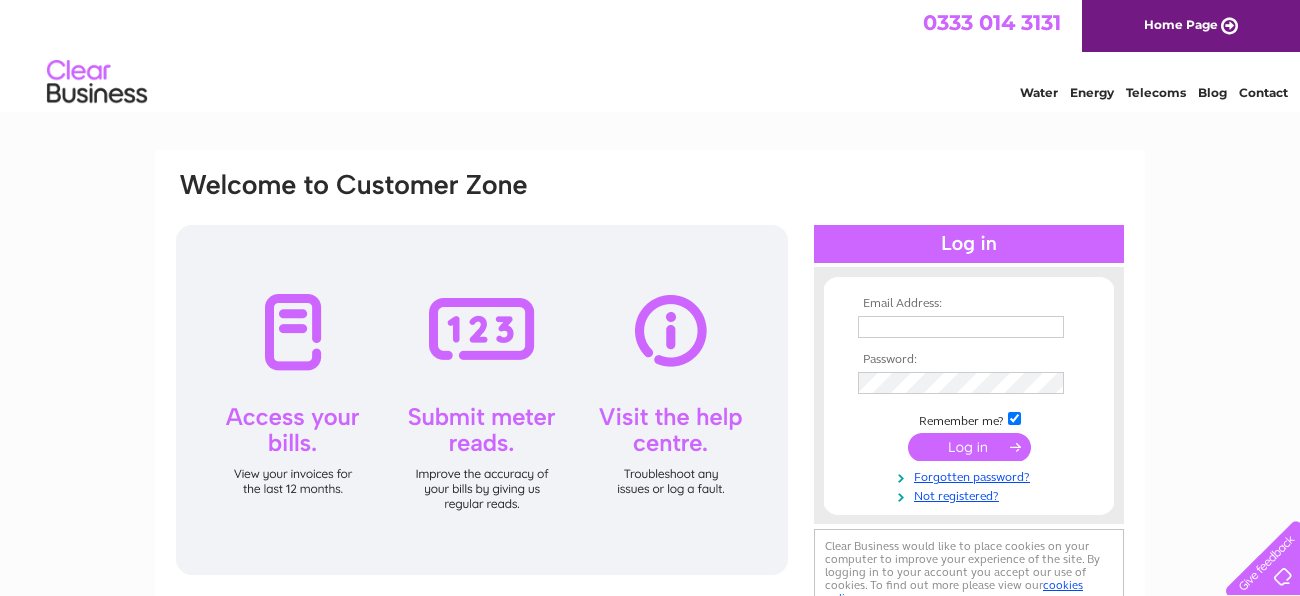 scroll, scrollTop: 0, scrollLeft: 0, axis: both 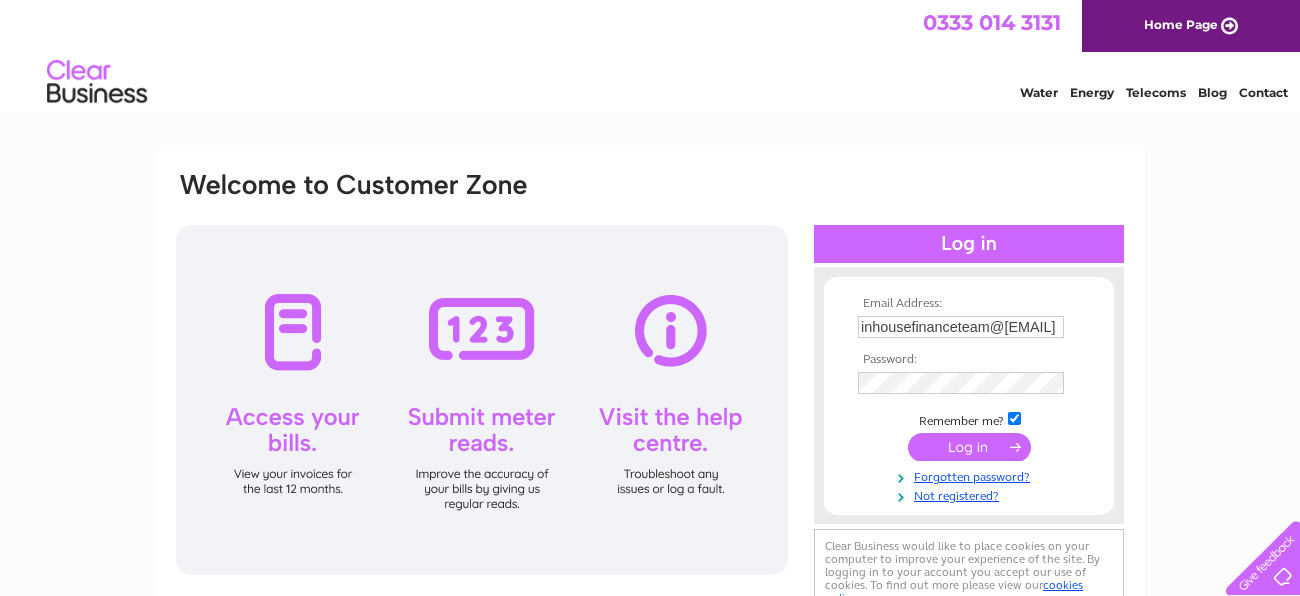 type on "[USERNAME]@[DOMAIN]" 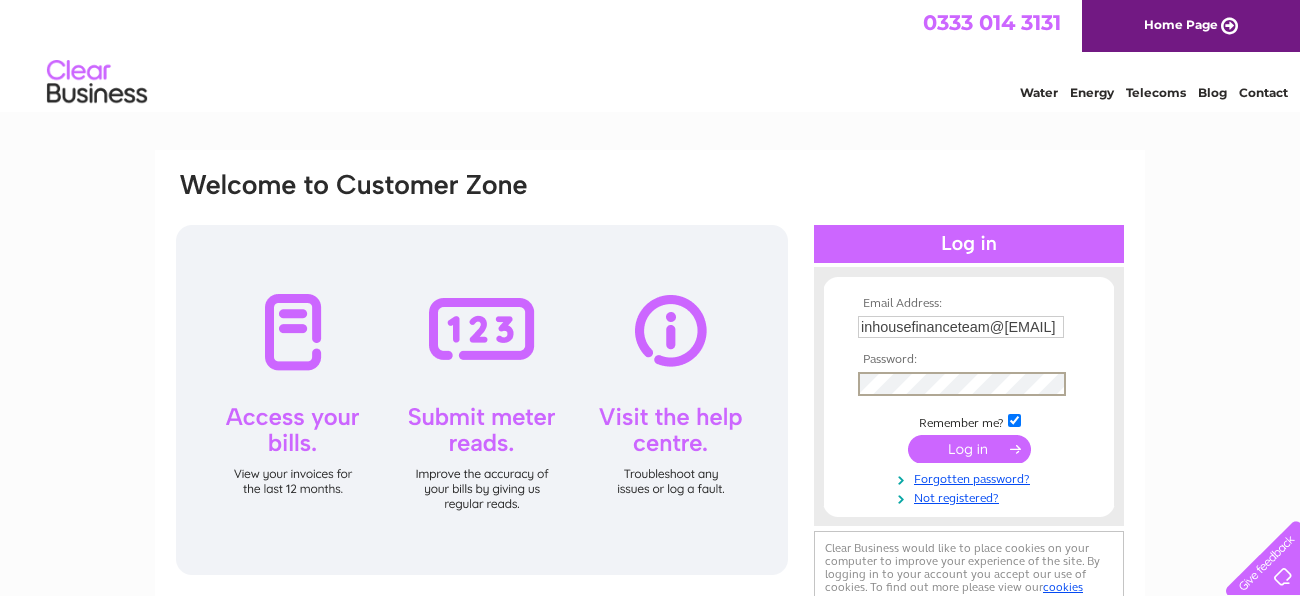 scroll, scrollTop: 0, scrollLeft: 0, axis: both 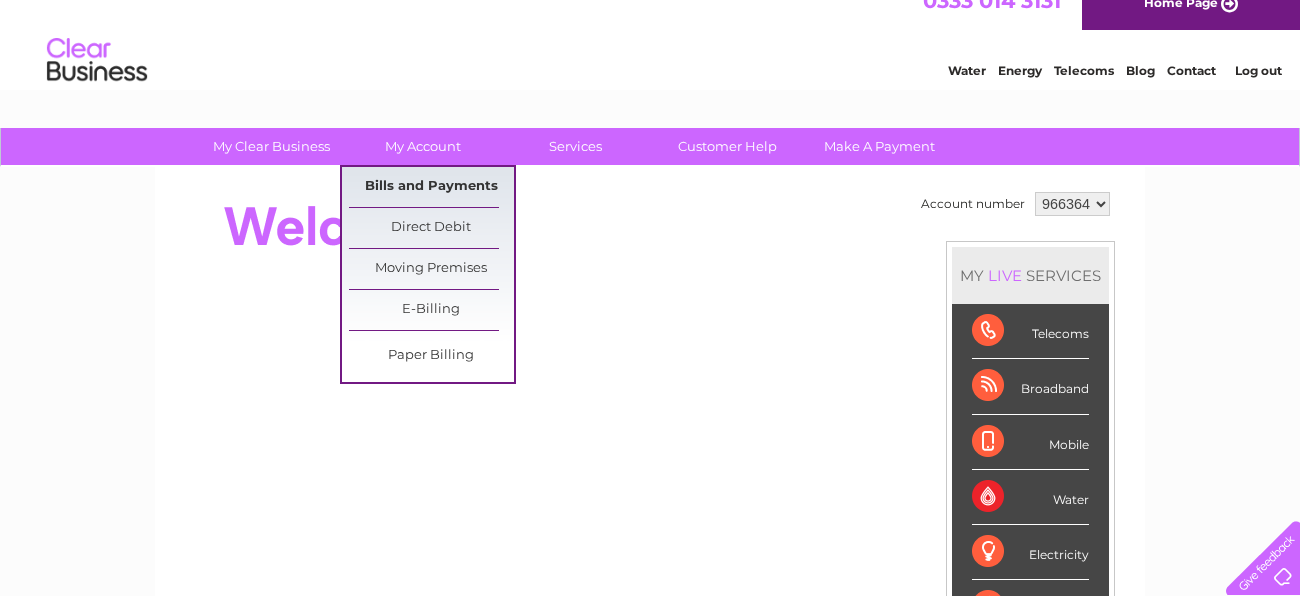 click on "Bills and Payments" at bounding box center [431, 187] 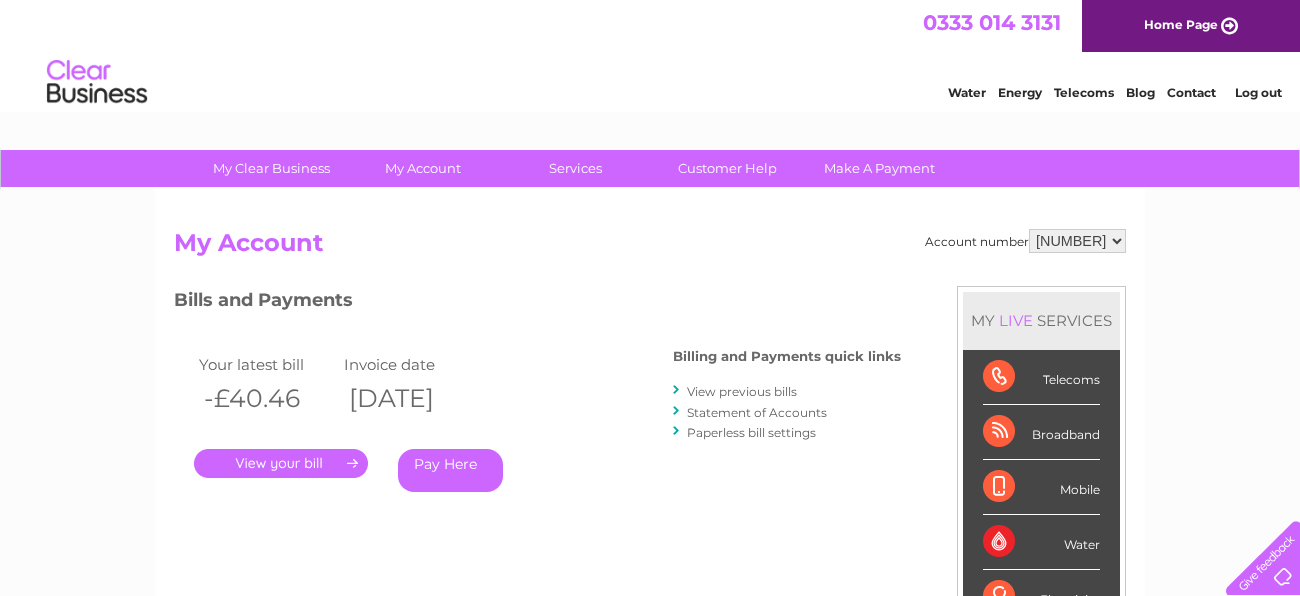 scroll, scrollTop: 0, scrollLeft: 0, axis: both 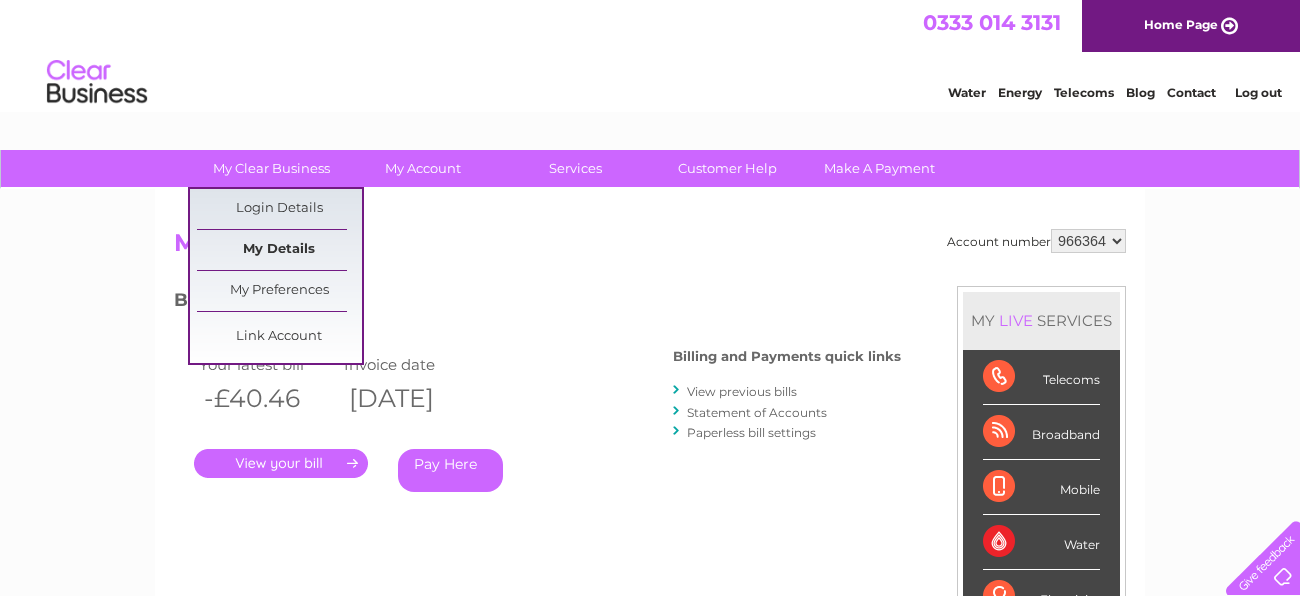click on "My Details" at bounding box center (279, 250) 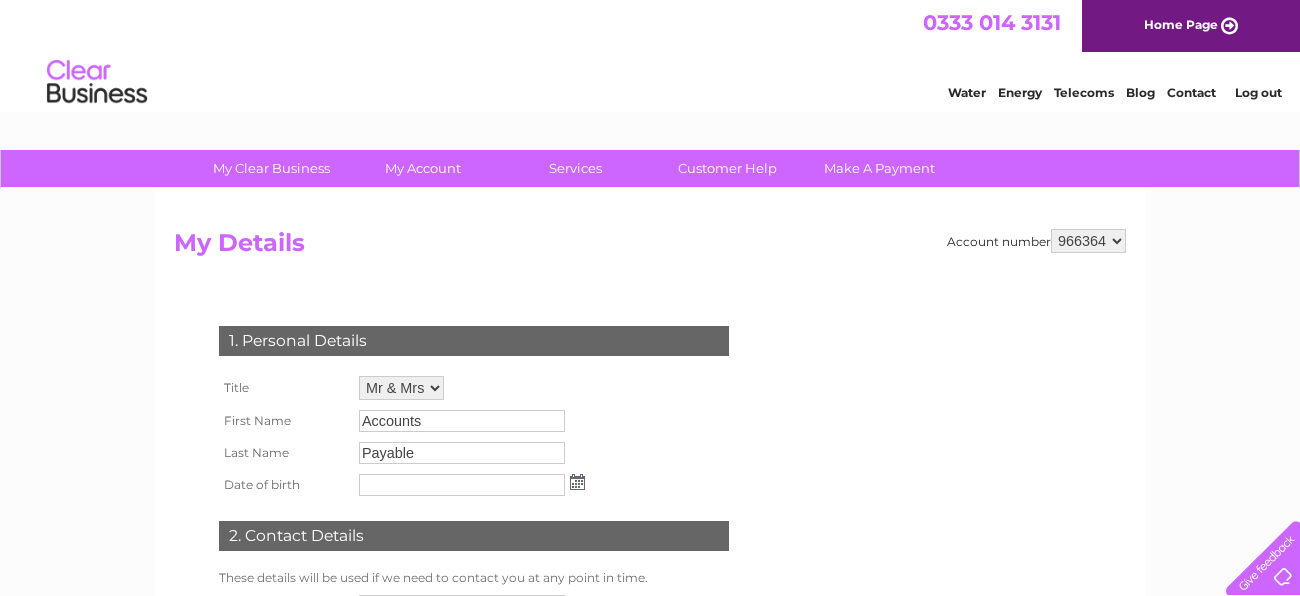 scroll, scrollTop: 0, scrollLeft: 0, axis: both 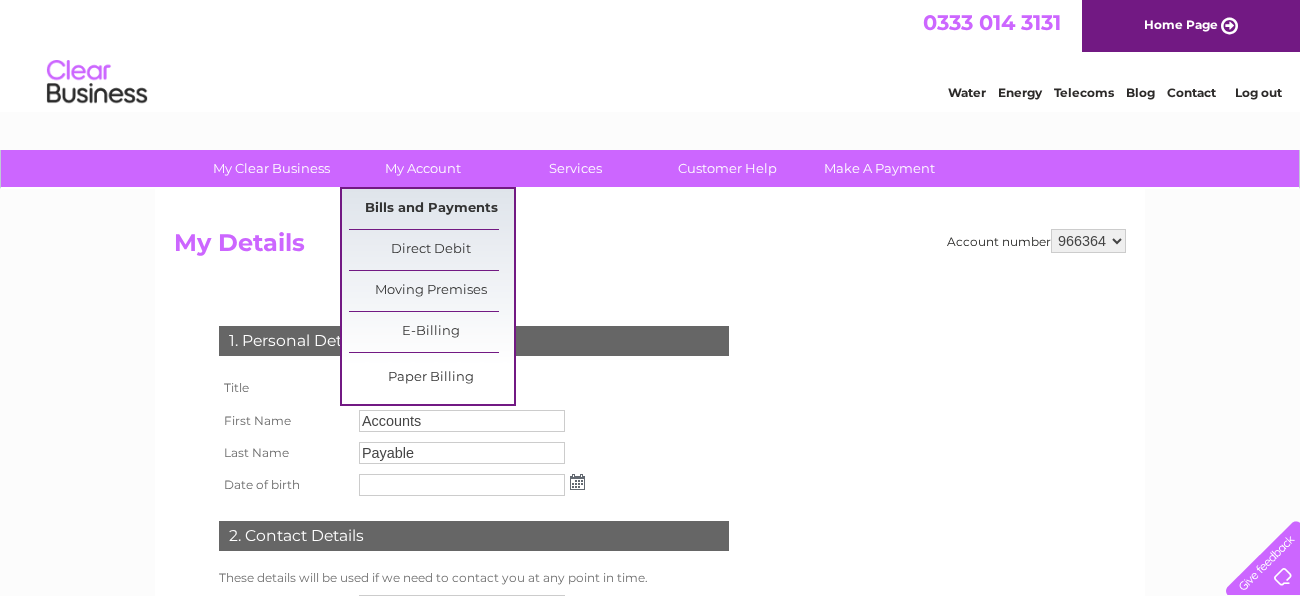 click on "Bills and Payments" at bounding box center (431, 209) 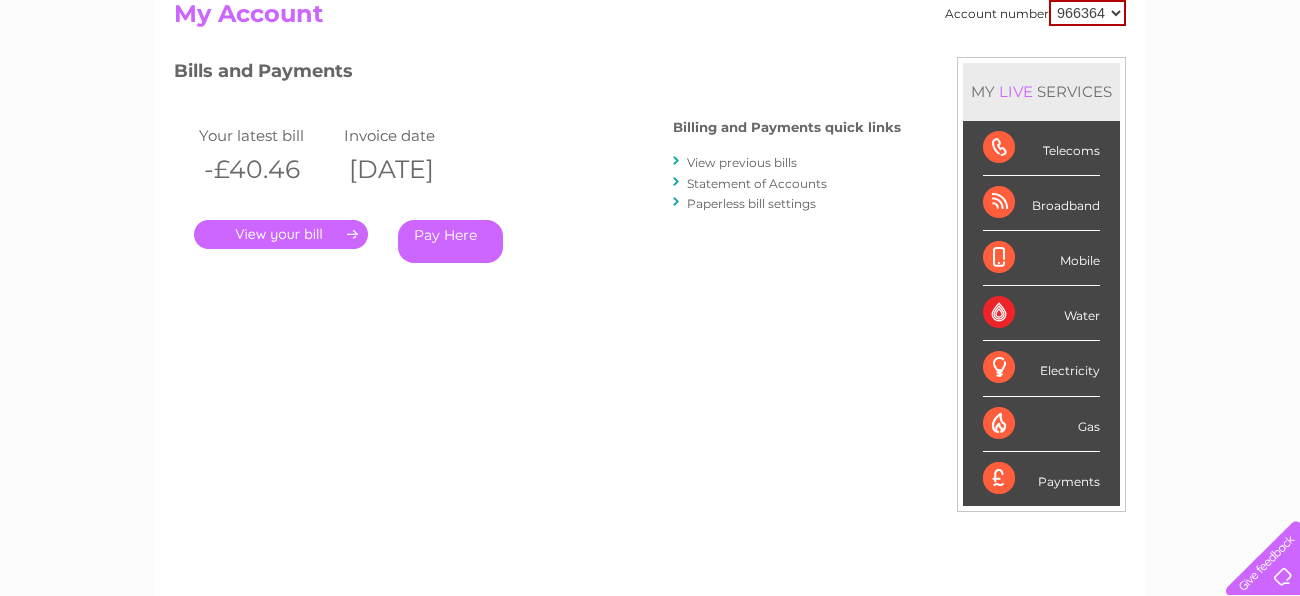 scroll, scrollTop: 231, scrollLeft: 0, axis: vertical 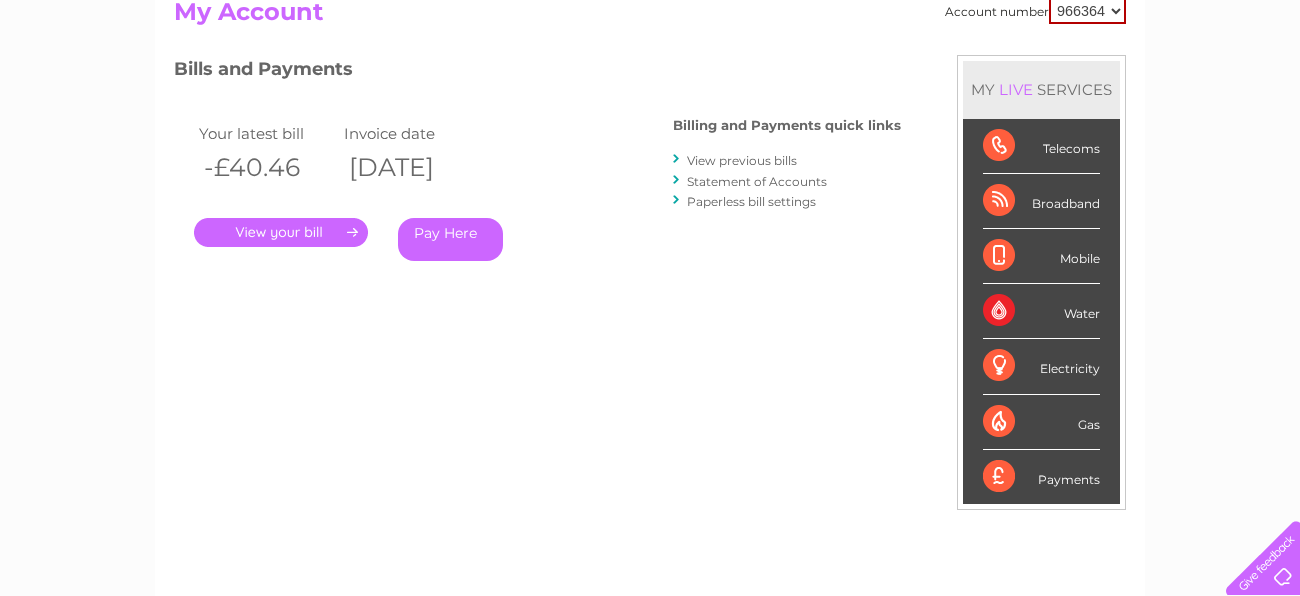 click on "." at bounding box center [281, 232] 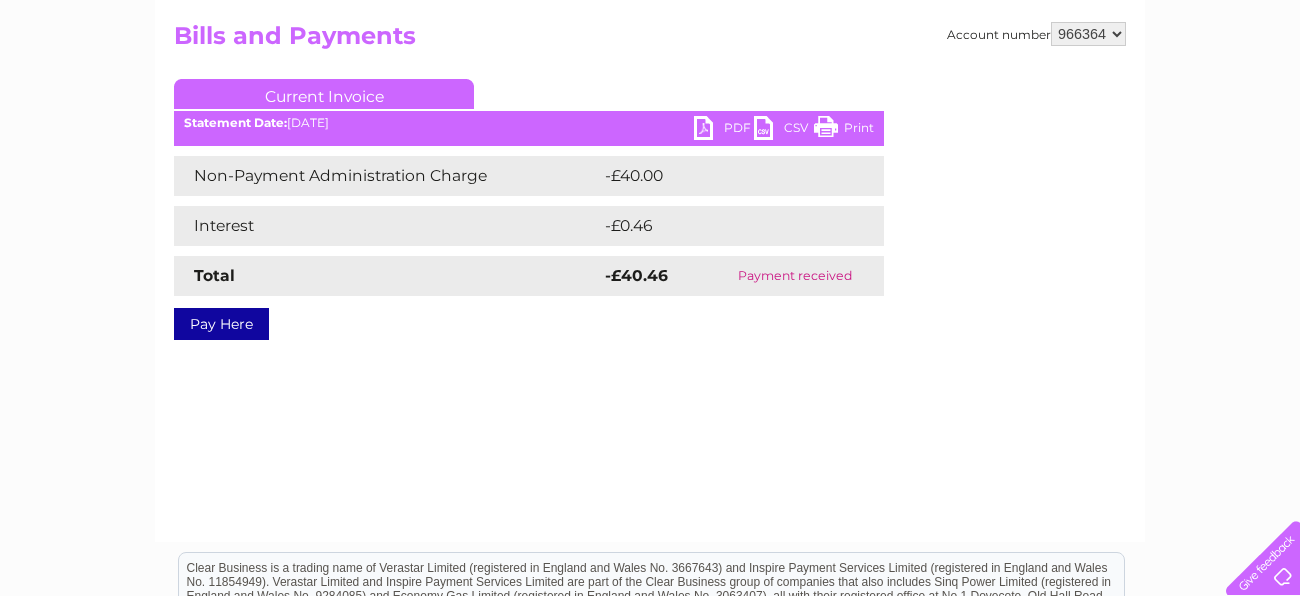 scroll, scrollTop: 206, scrollLeft: 0, axis: vertical 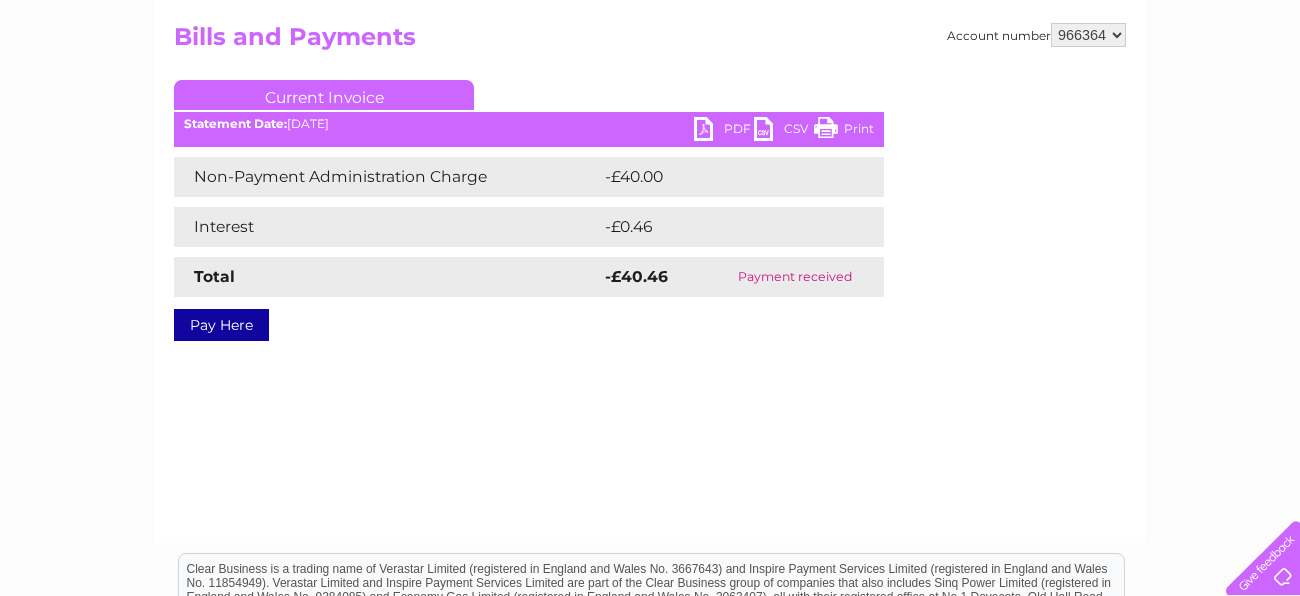 click on "Current Invoice" at bounding box center (324, 95) 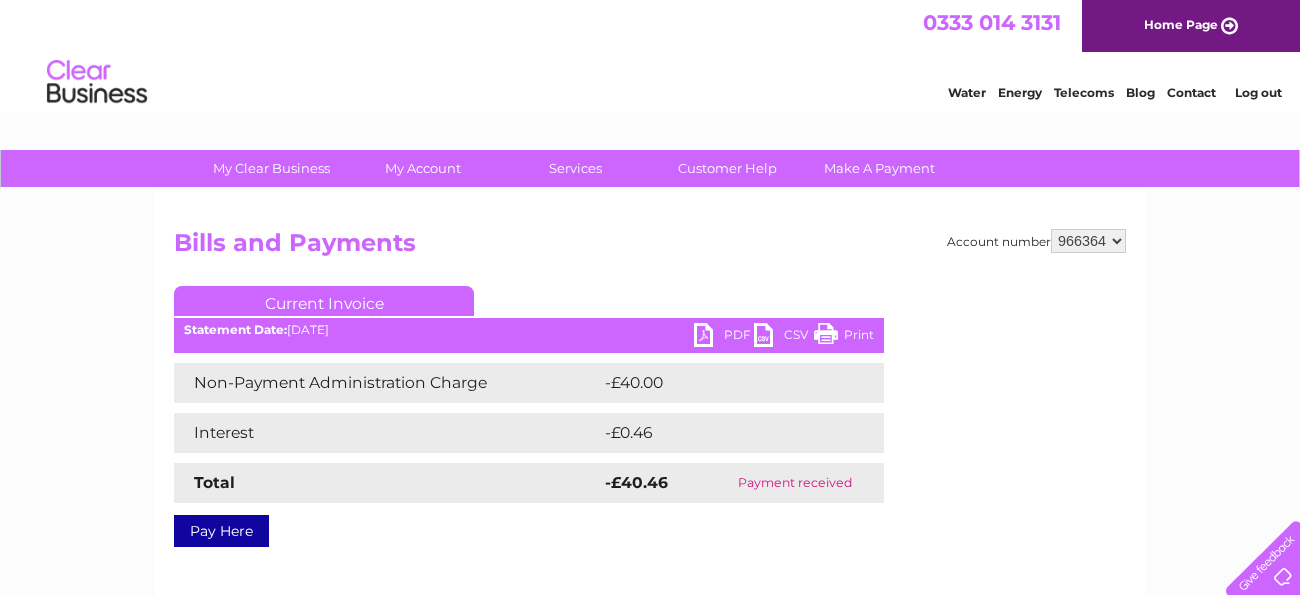 click on "966364" at bounding box center [1088, 241] 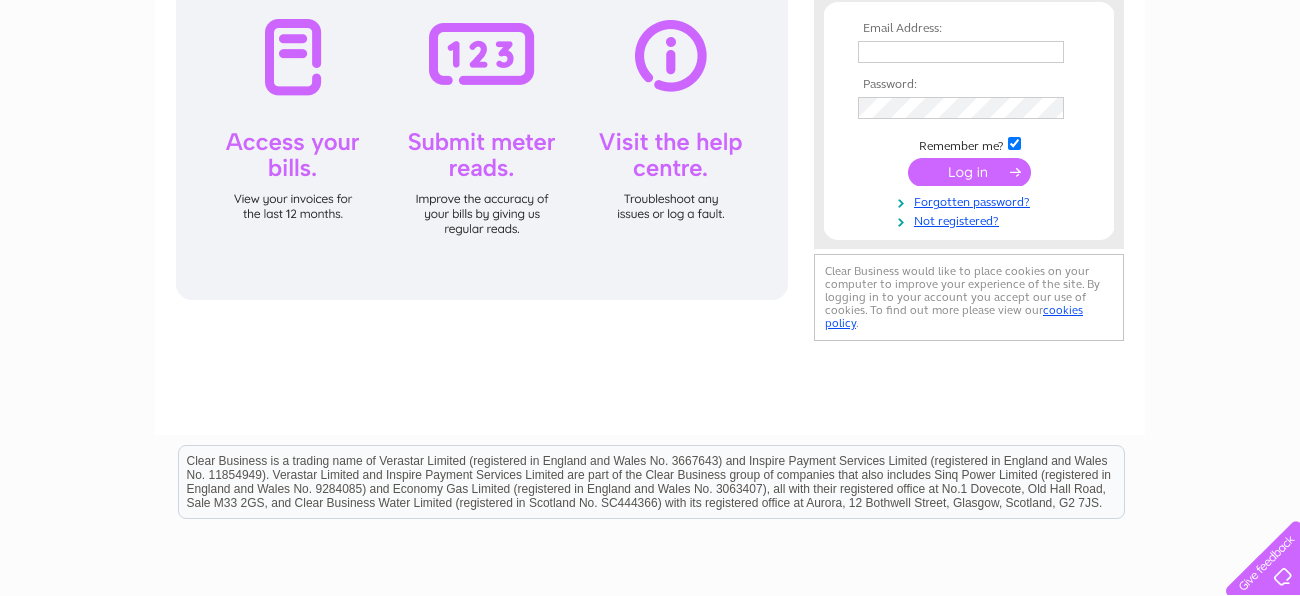 scroll, scrollTop: 0, scrollLeft: 0, axis: both 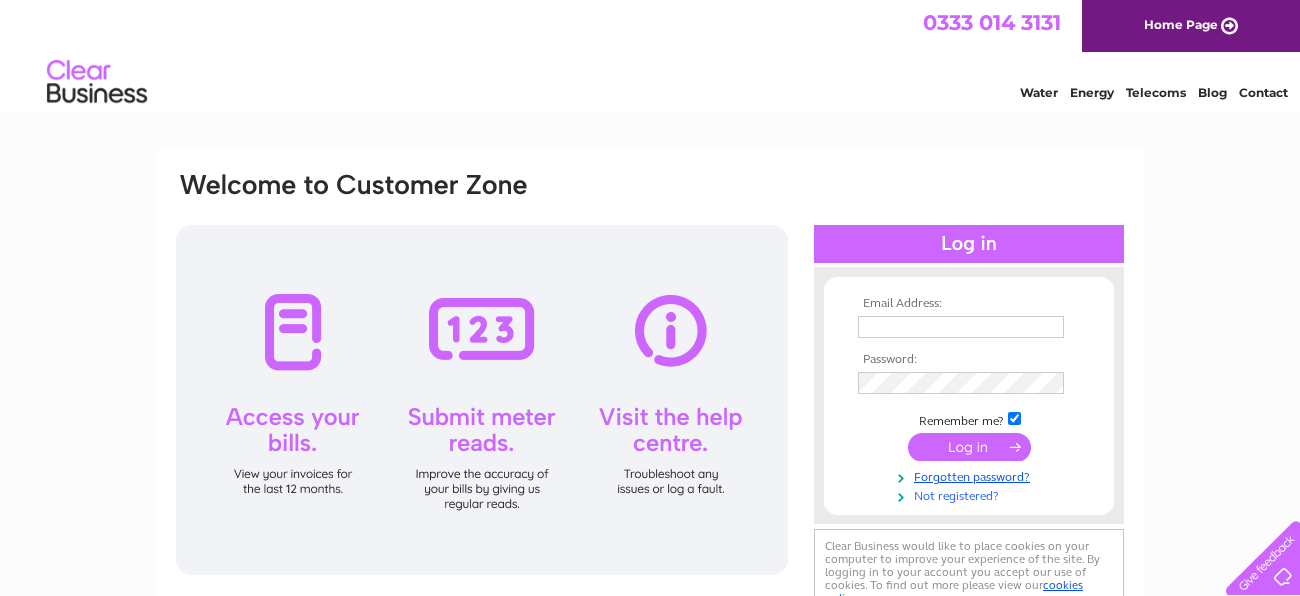 click on "Not registered?" at bounding box center [971, 494] 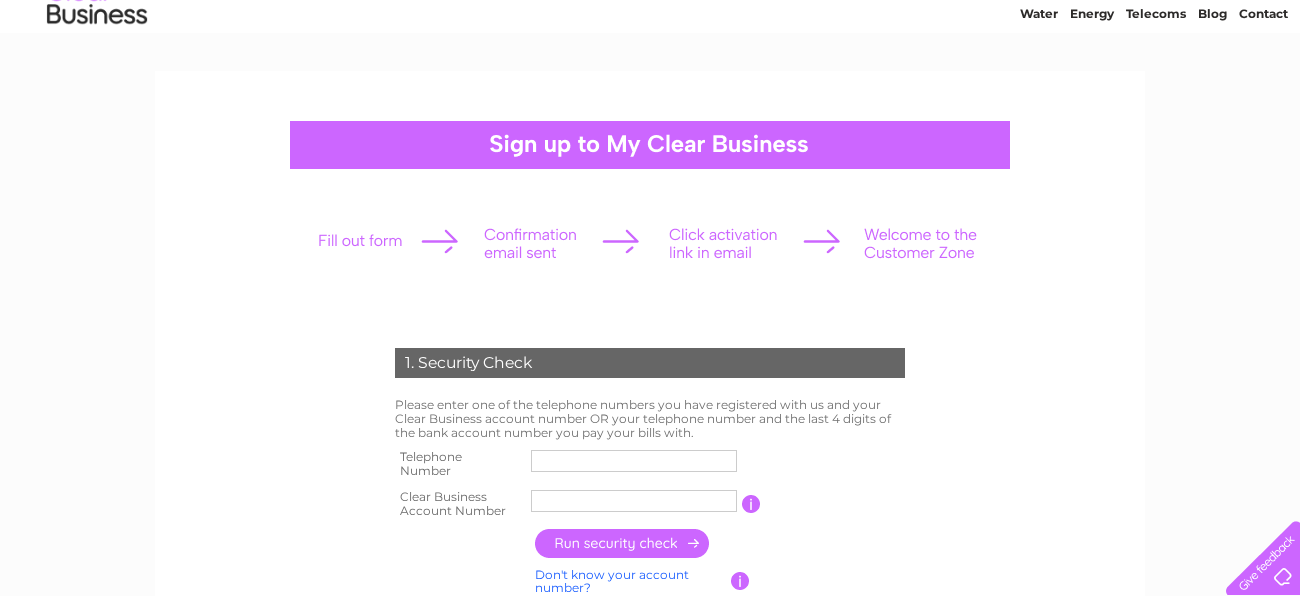 scroll, scrollTop: 0, scrollLeft: 0, axis: both 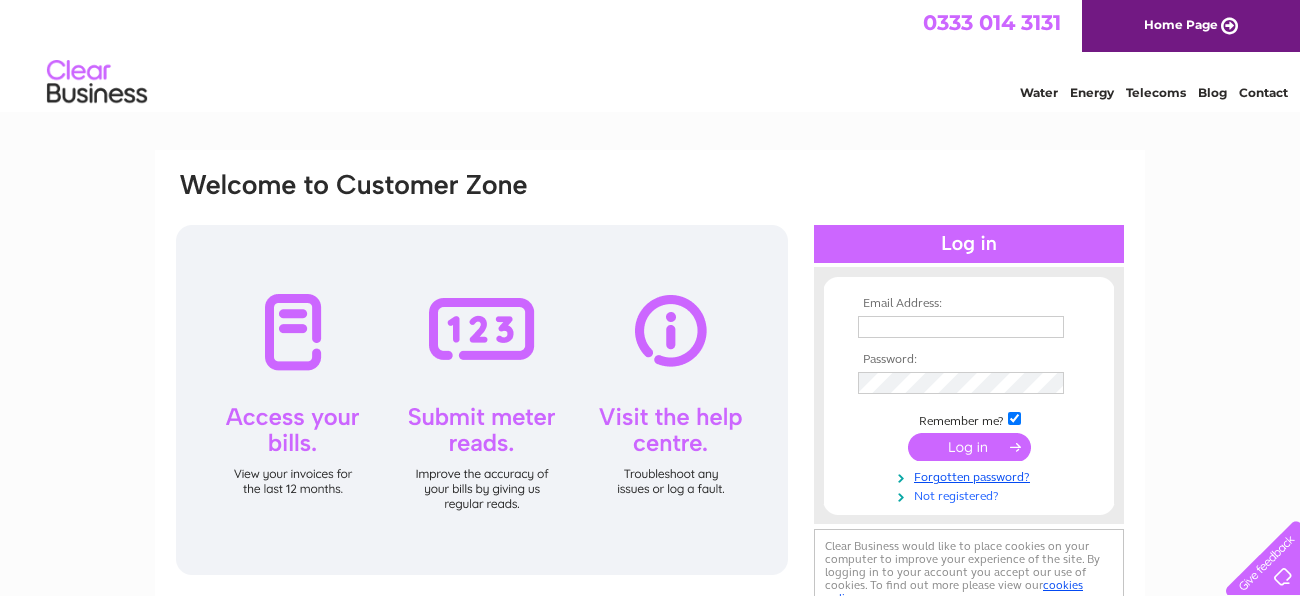 click on "Not registered?" at bounding box center (971, 494) 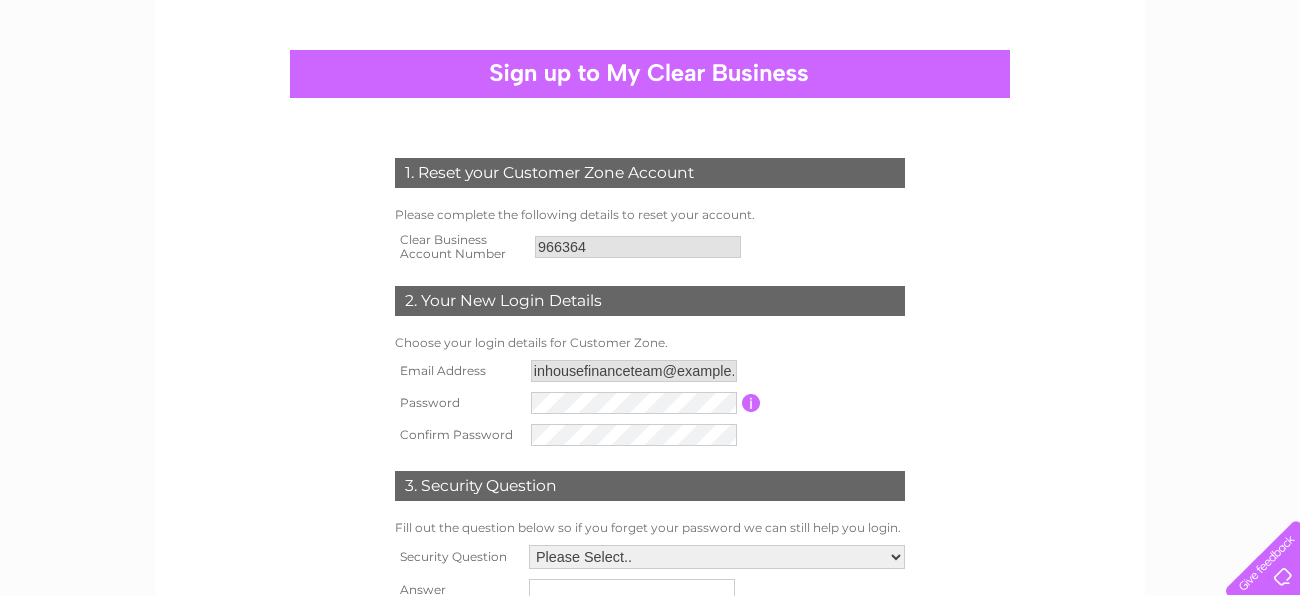 scroll, scrollTop: 155, scrollLeft: 0, axis: vertical 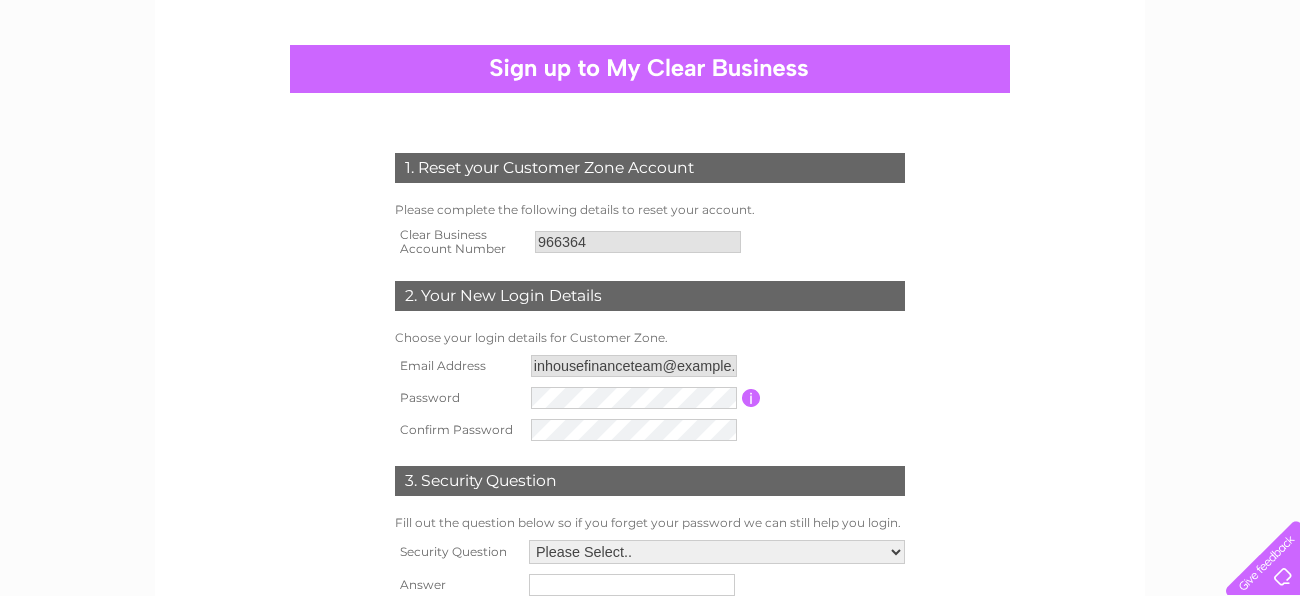 click on "966364" at bounding box center (638, 242) 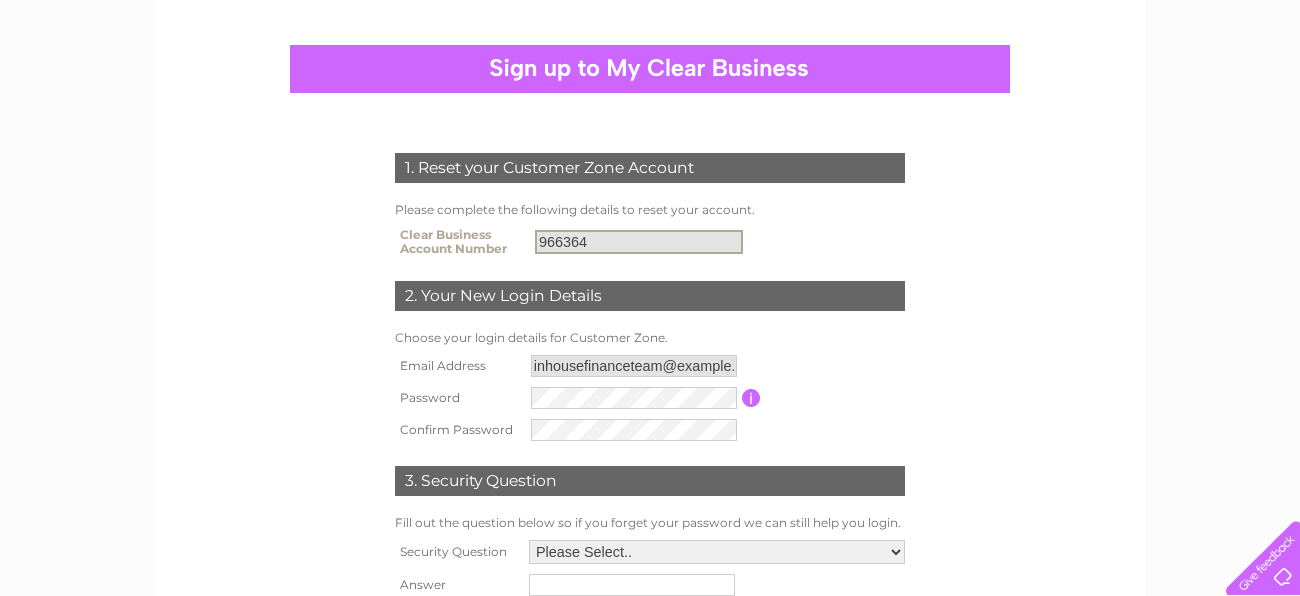 drag, startPoint x: 598, startPoint y: 241, endPoint x: 493, endPoint y: 239, distance: 105.01904 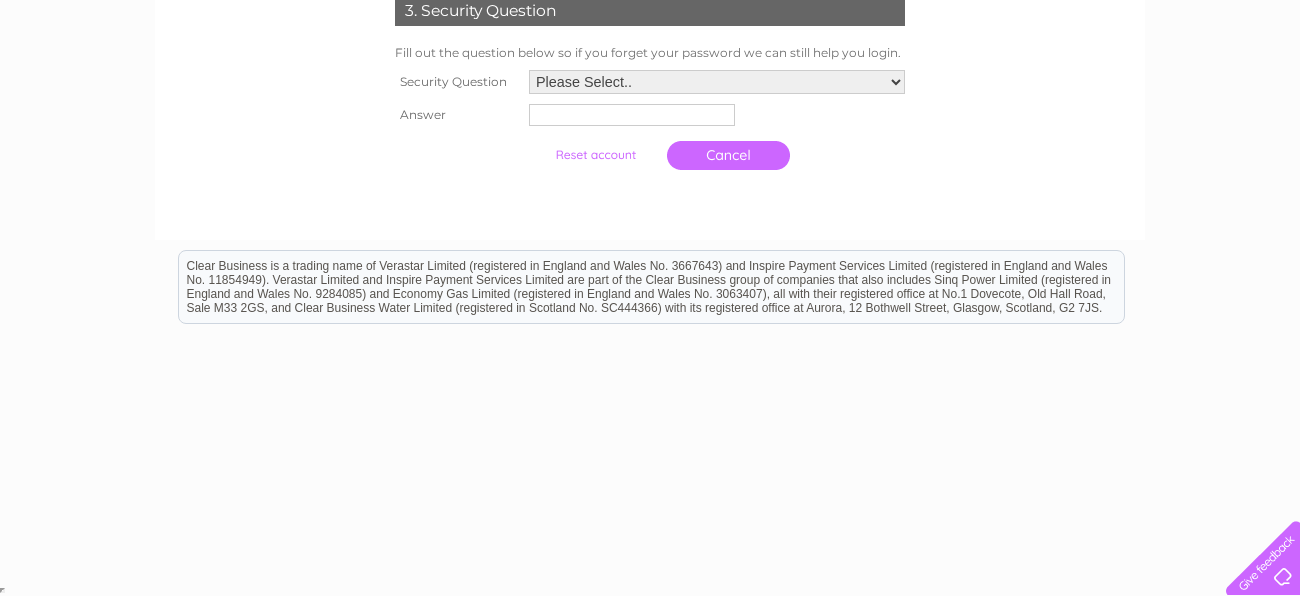 scroll, scrollTop: 0, scrollLeft: 0, axis: both 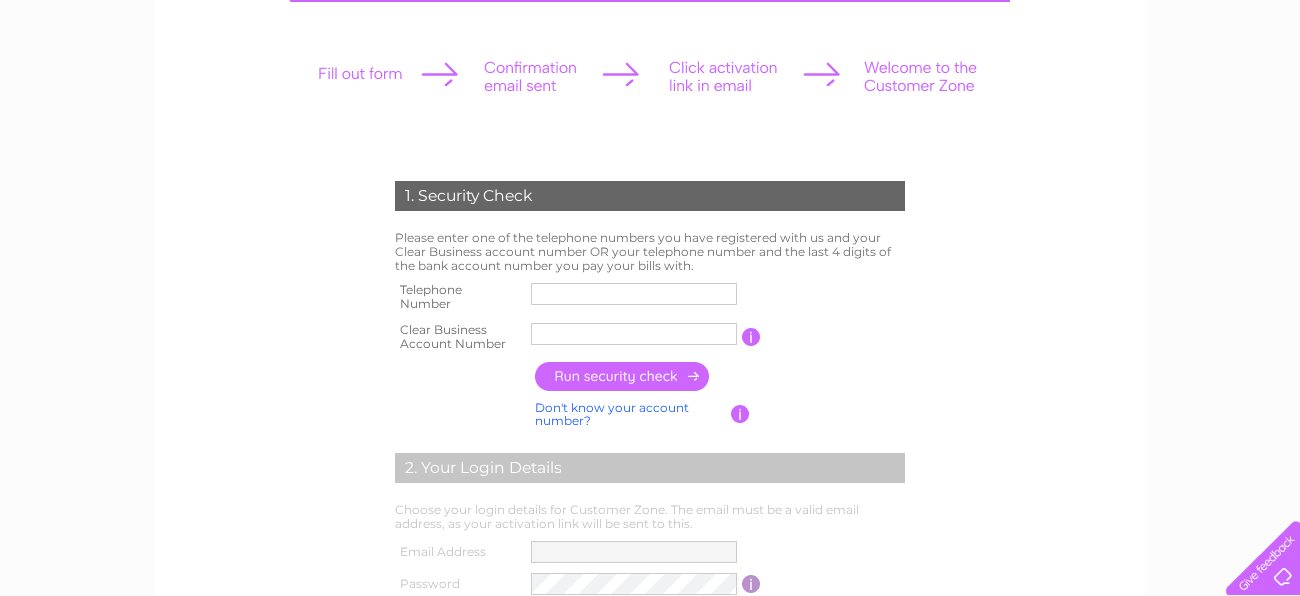 click at bounding box center [634, 334] 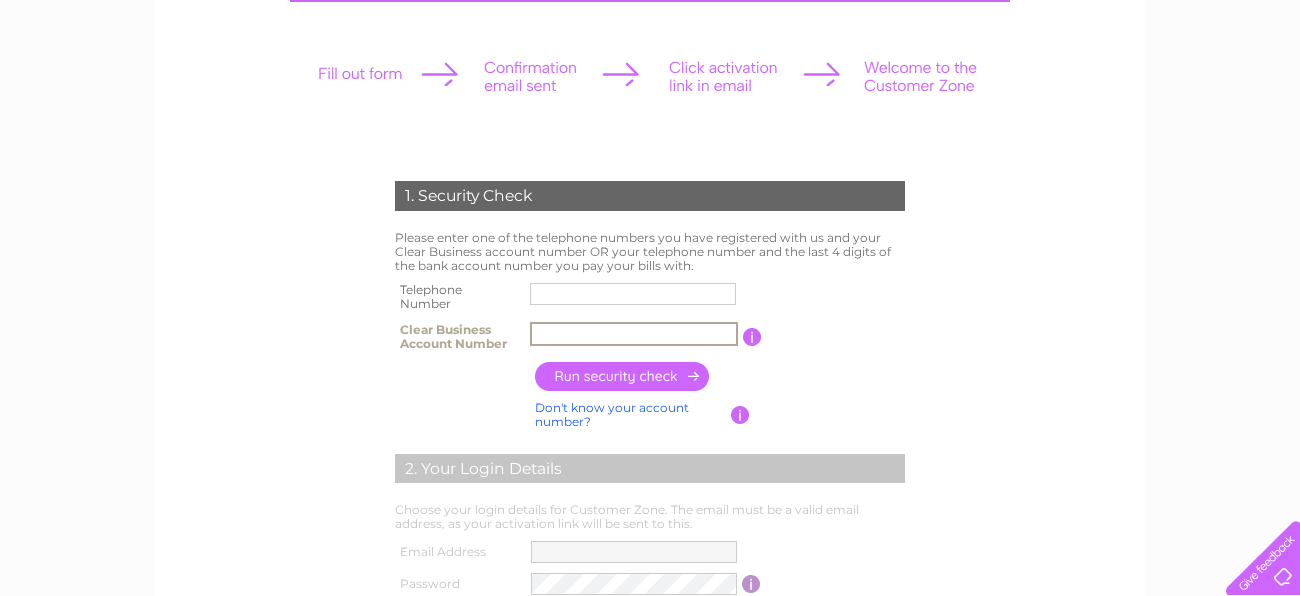 paste on "The items" 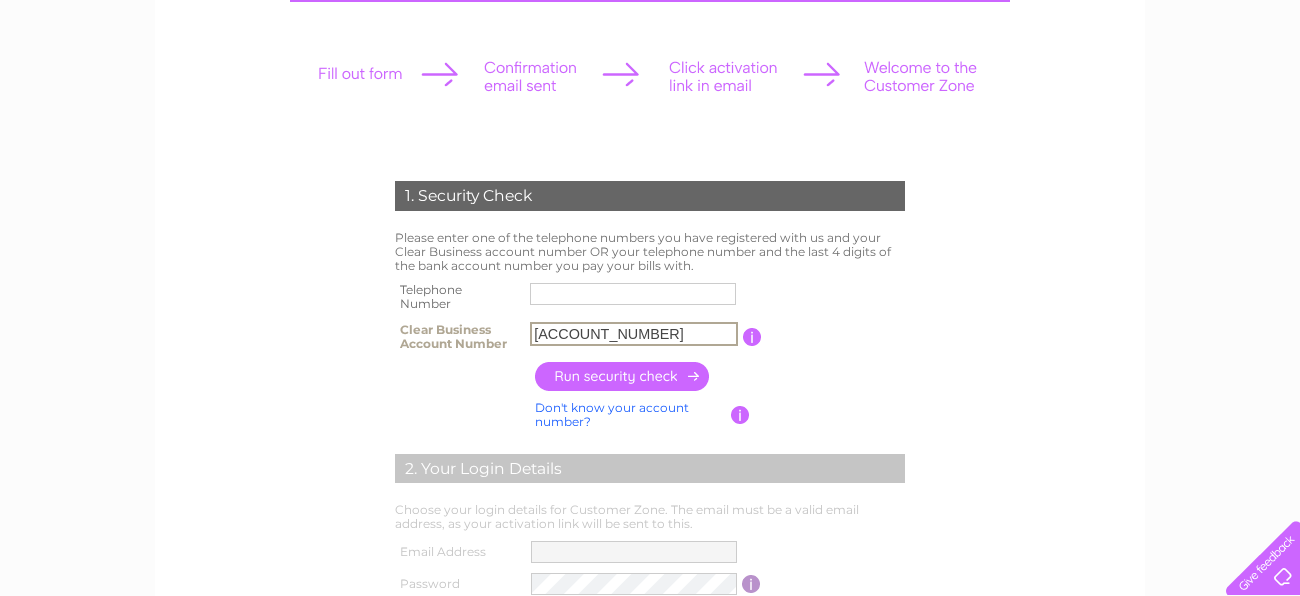 type on "[ACCOUNT_NUMBER]" 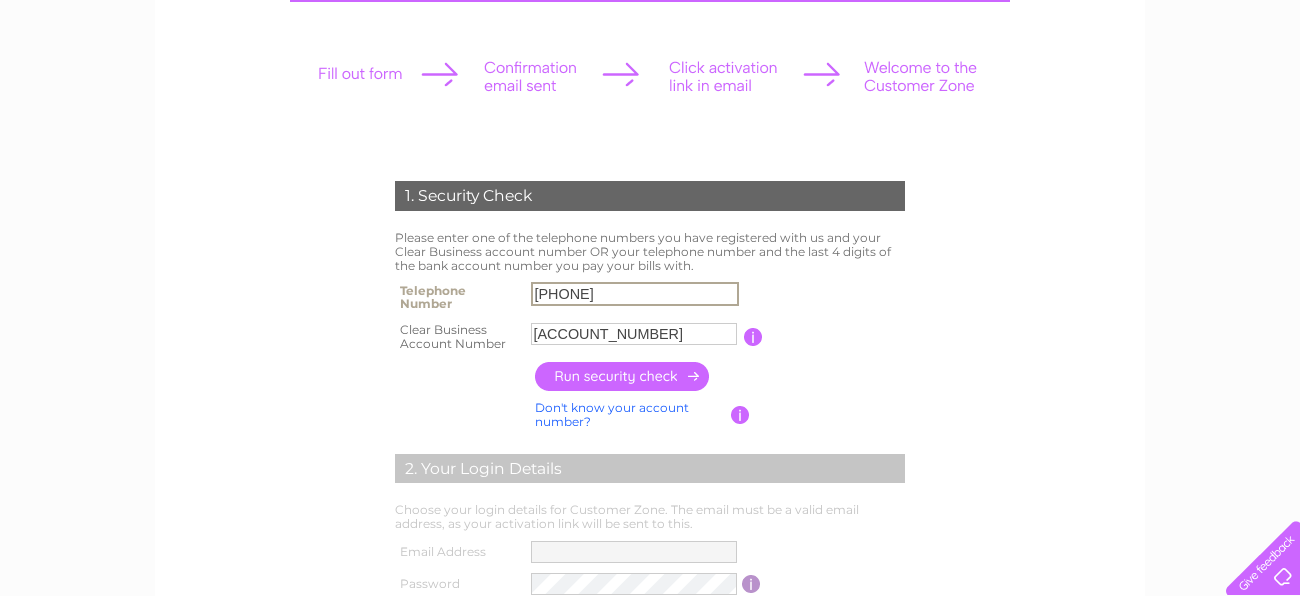 type on "[PHONE]" 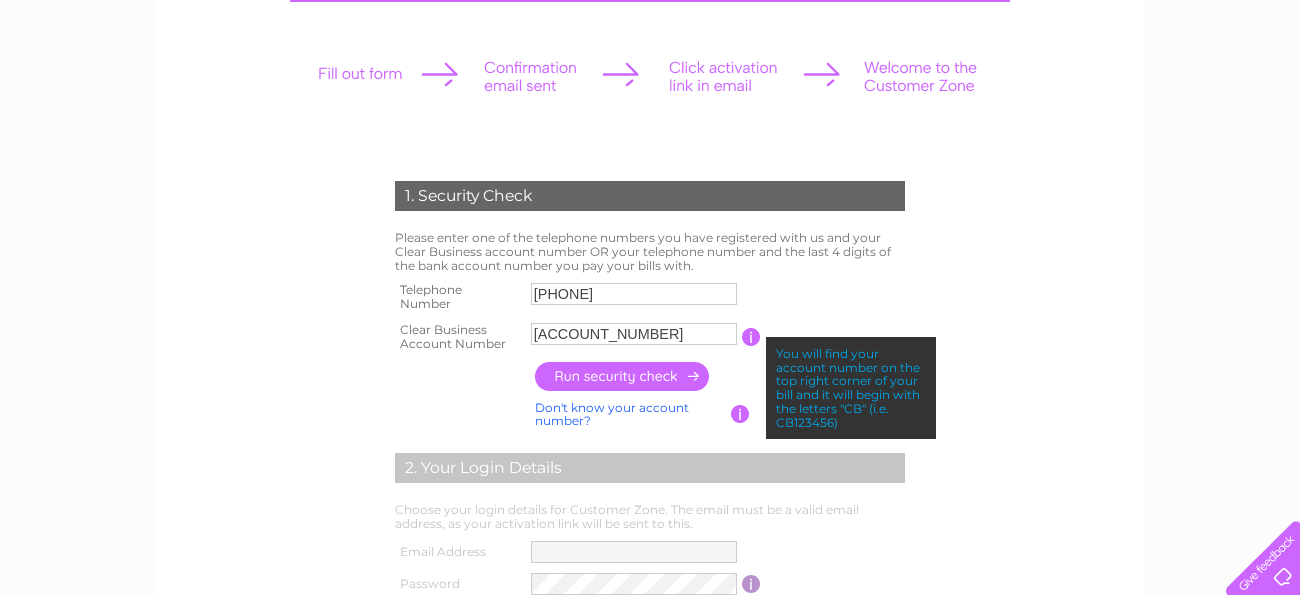 click at bounding box center (751, 337) 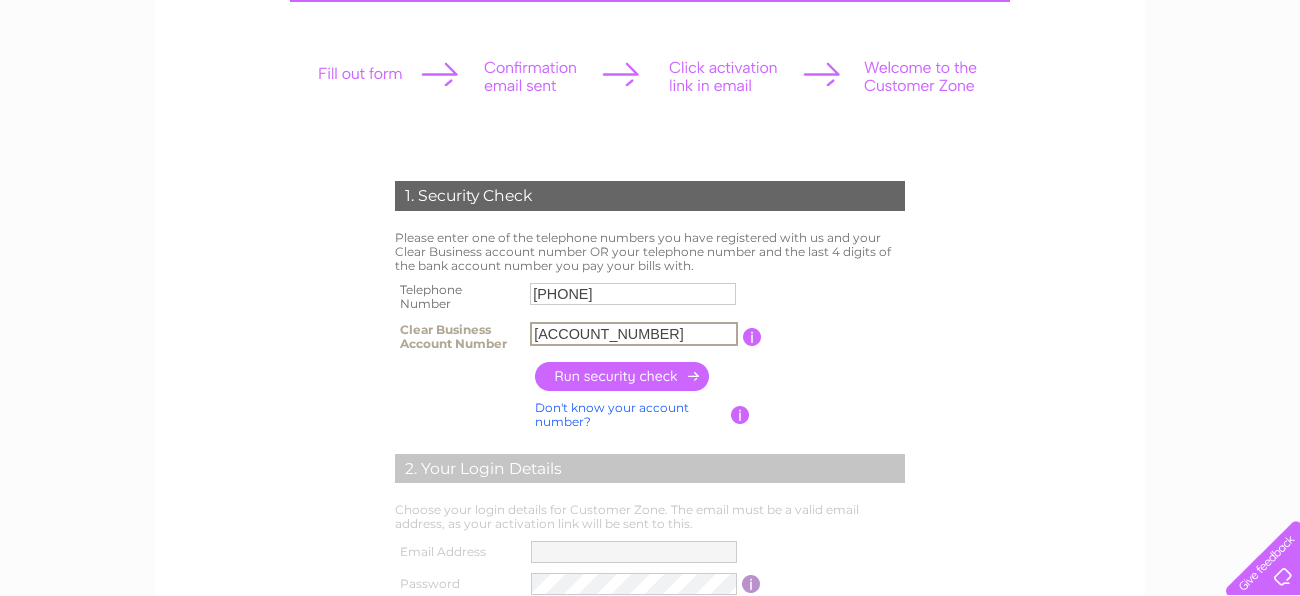 drag, startPoint x: 601, startPoint y: 332, endPoint x: 436, endPoint y: 334, distance: 165.01212 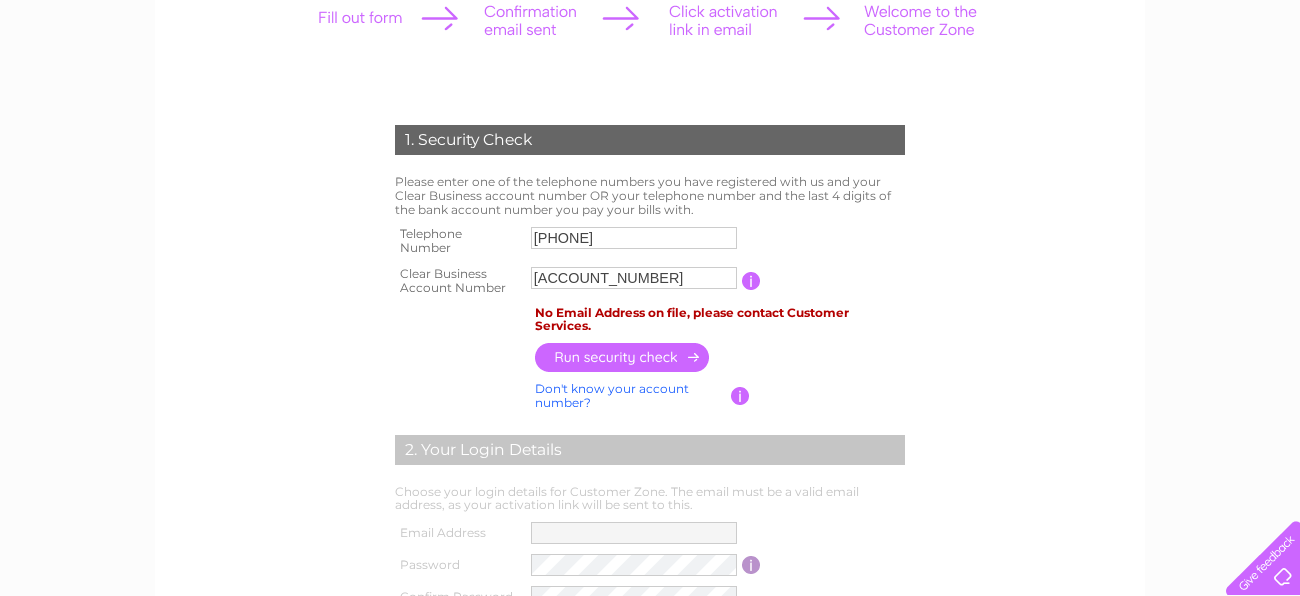 scroll, scrollTop: 304, scrollLeft: 0, axis: vertical 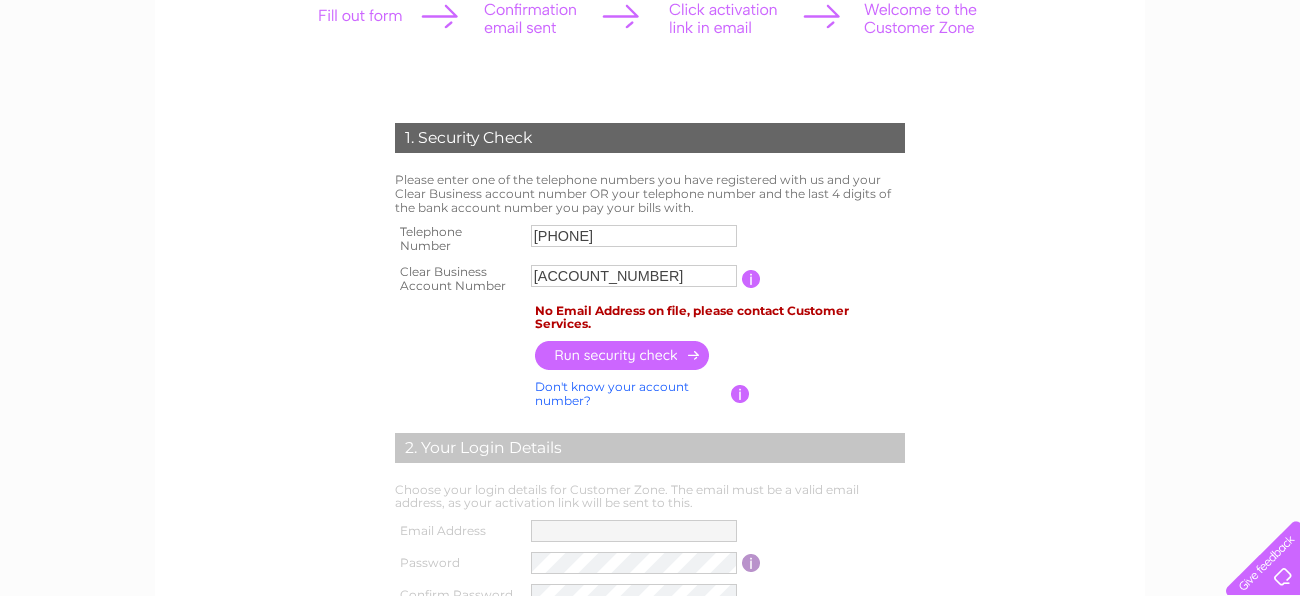 click at bounding box center (740, 394) 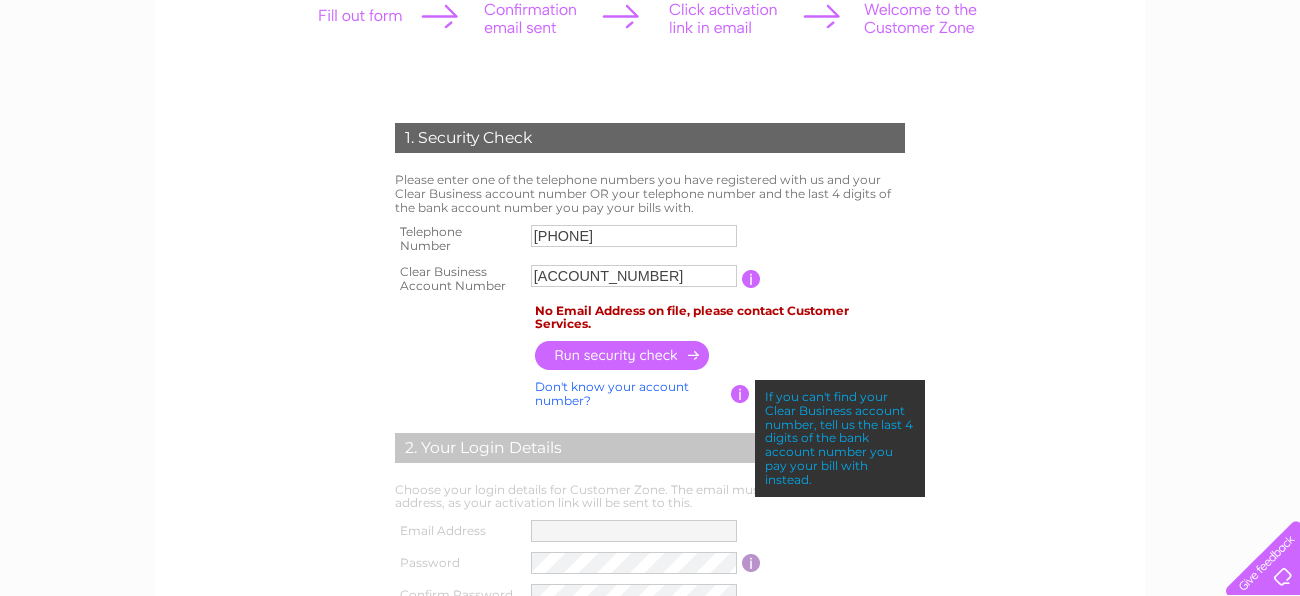 click at bounding box center [740, 394] 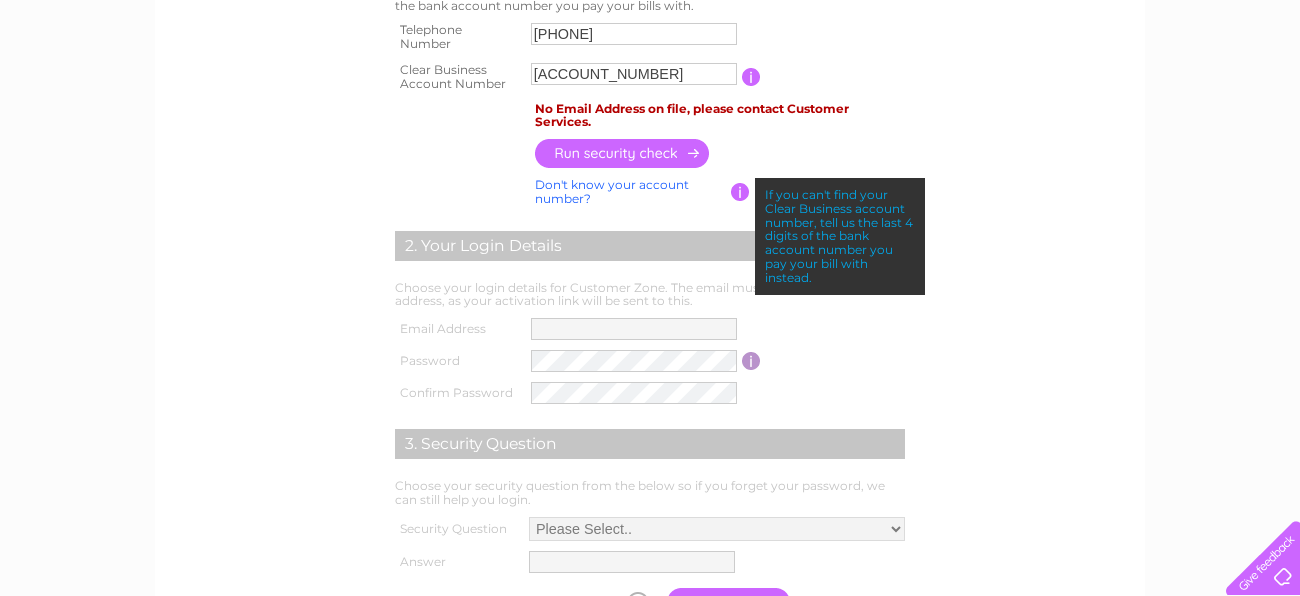 scroll, scrollTop: 508, scrollLeft: 0, axis: vertical 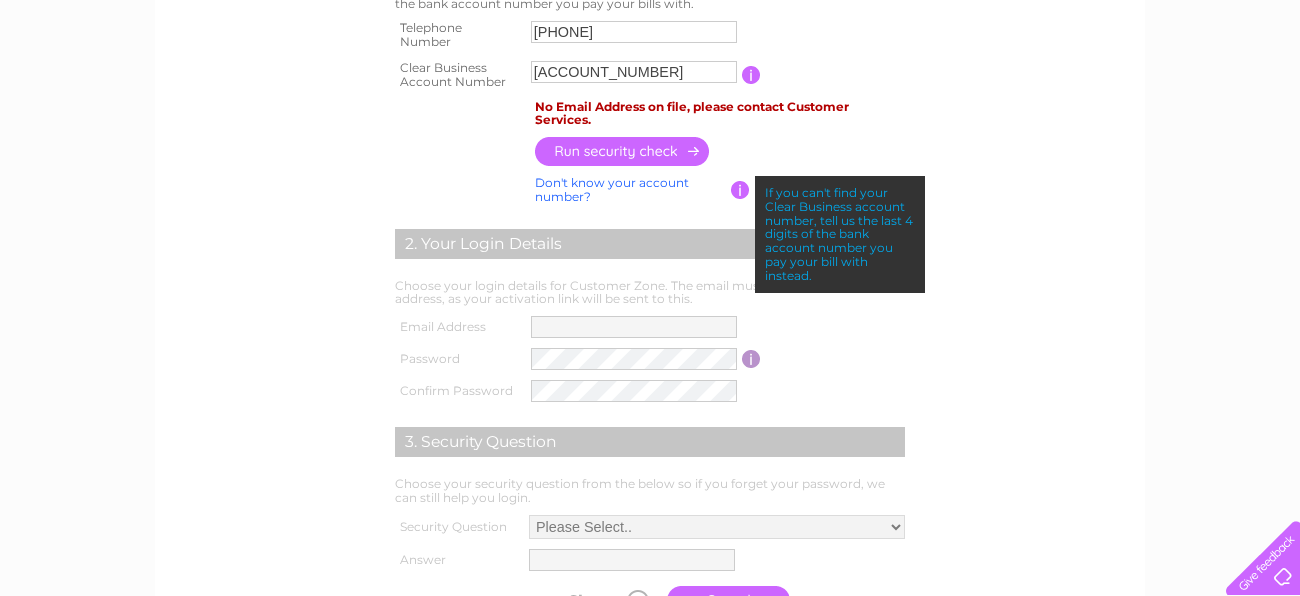 click on "Don't know your account number?
Don't know your bank account number?" at bounding box center [630, 190] 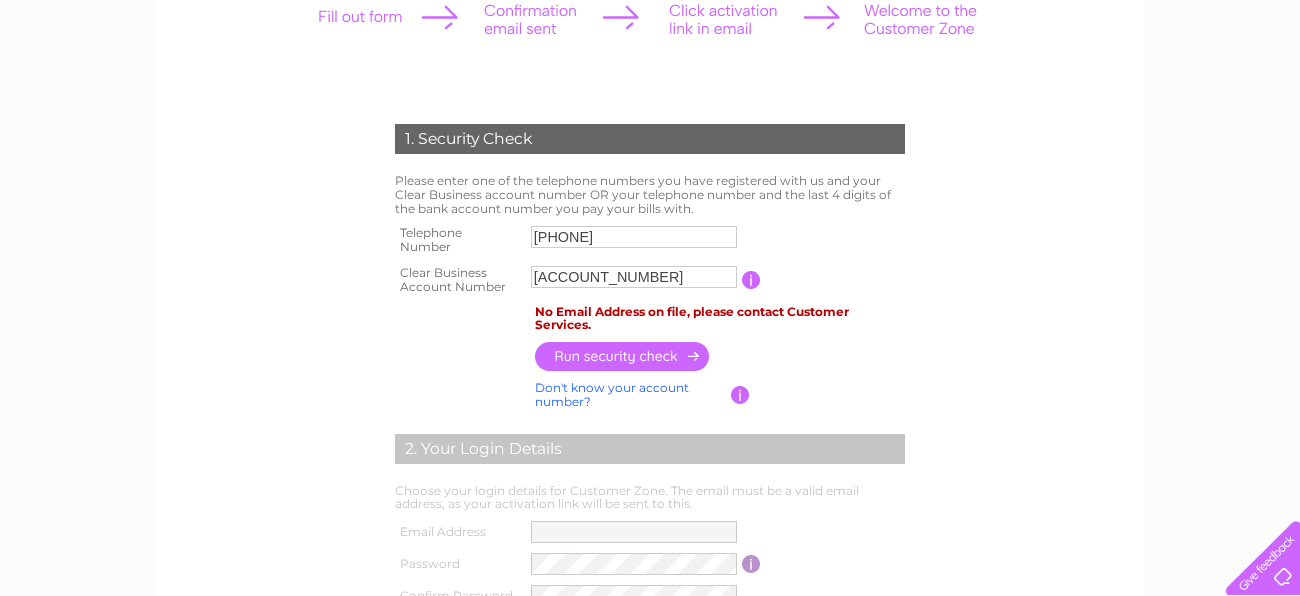 scroll, scrollTop: 276, scrollLeft: 0, axis: vertical 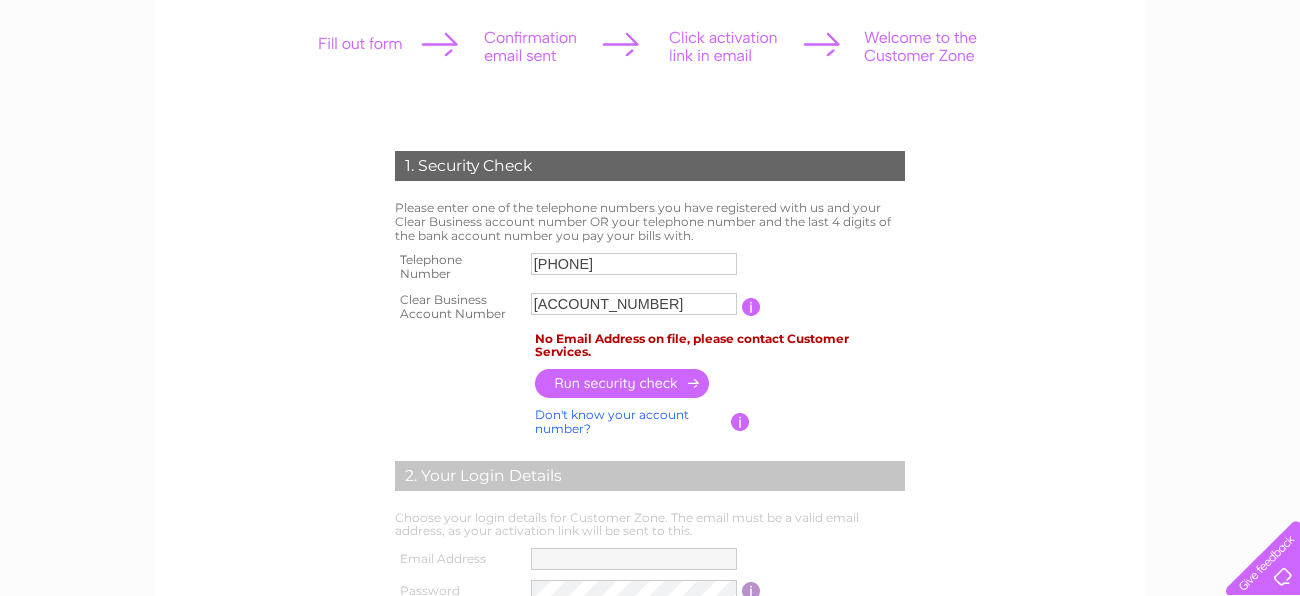 click at bounding box center [751, 307] 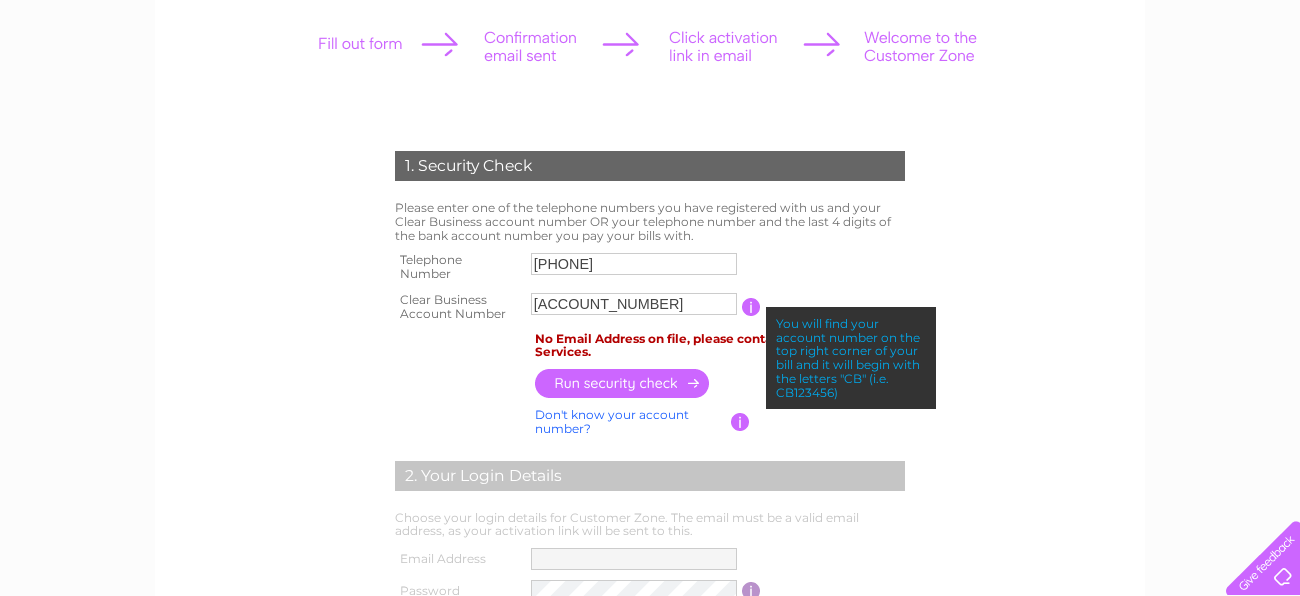 click at bounding box center (751, 307) 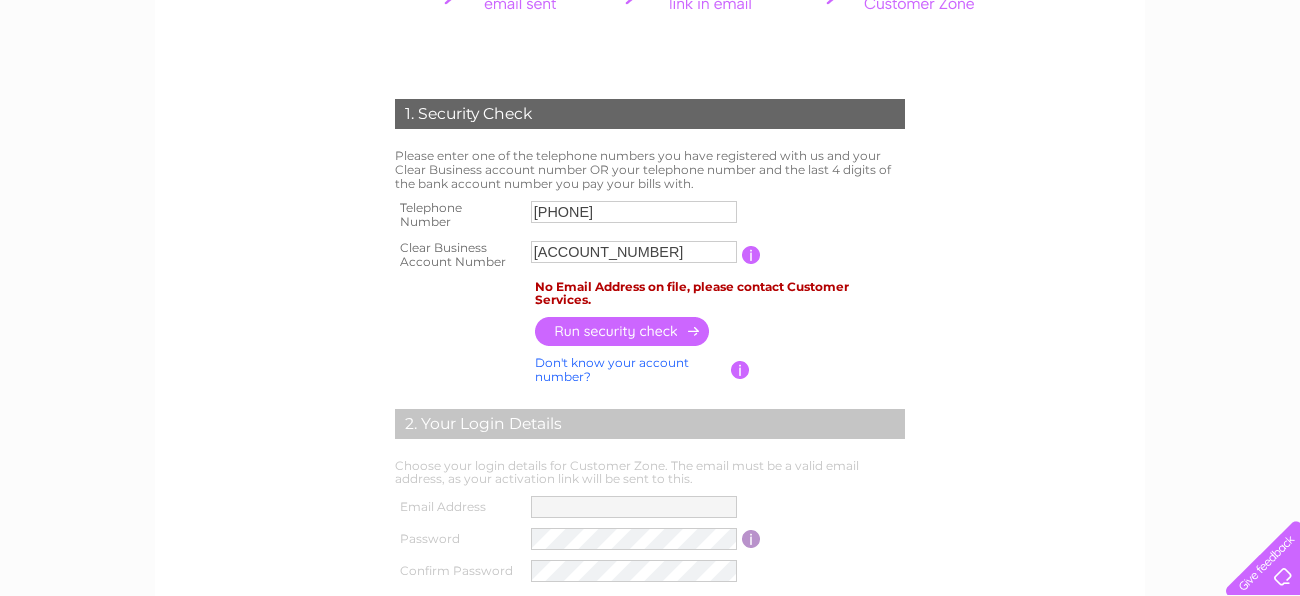 scroll, scrollTop: 340, scrollLeft: 0, axis: vertical 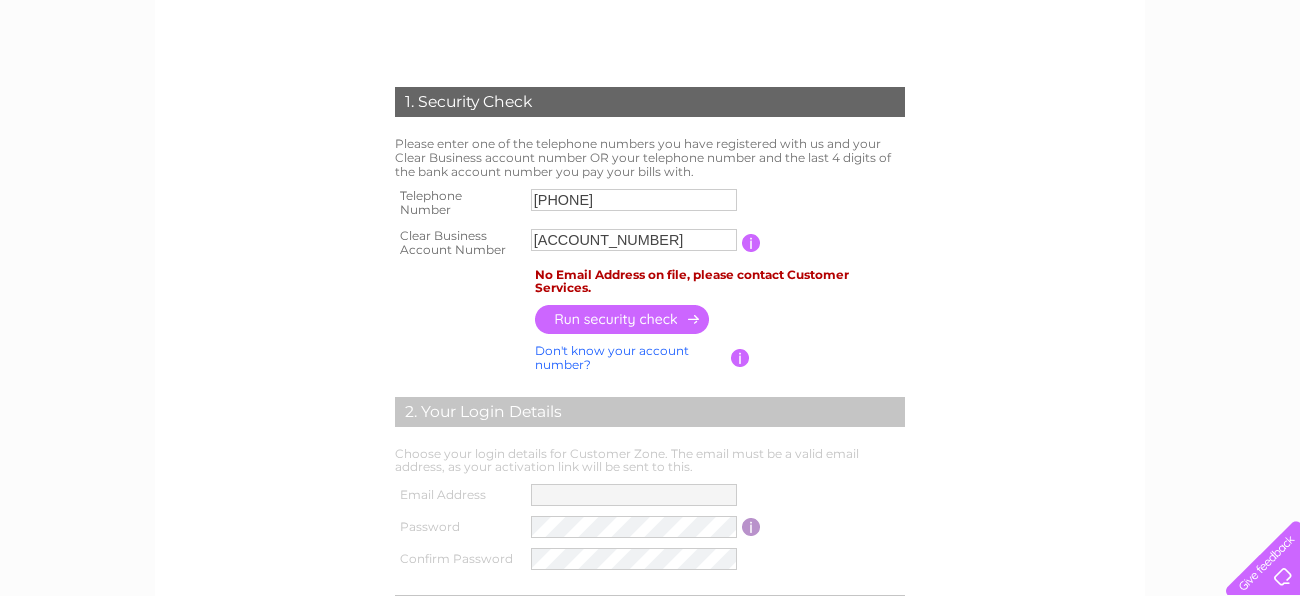 click on "No Email Address on file, please contact Customer Services." at bounding box center [720, 282] 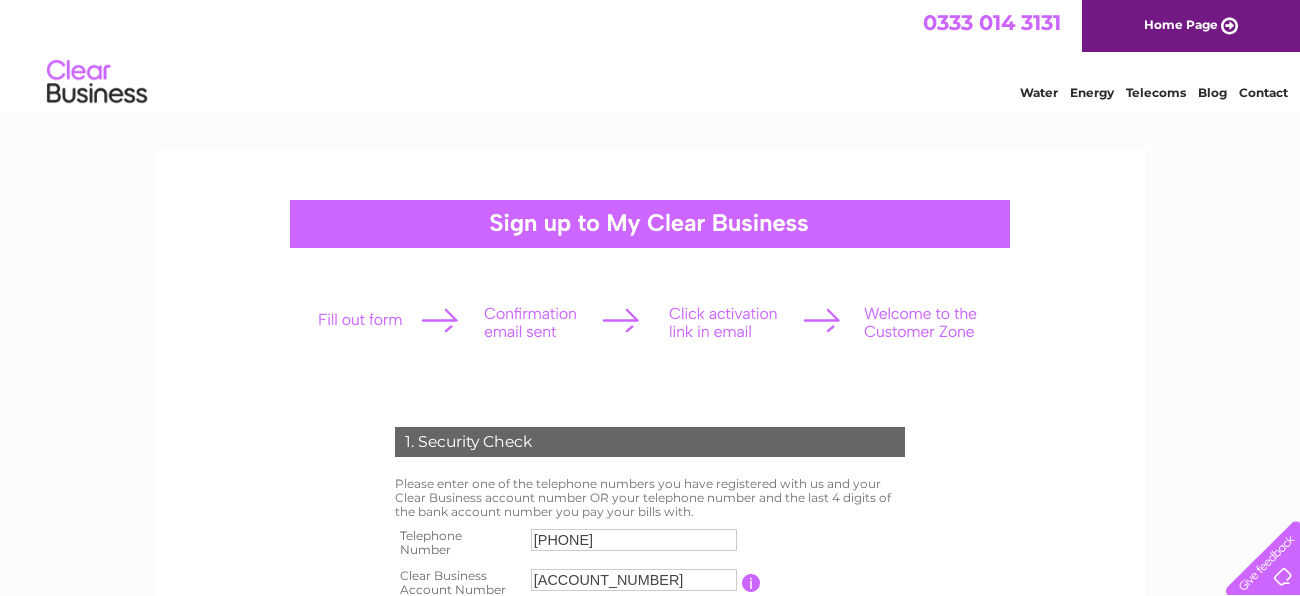 click on "Contact" at bounding box center (1263, 92) 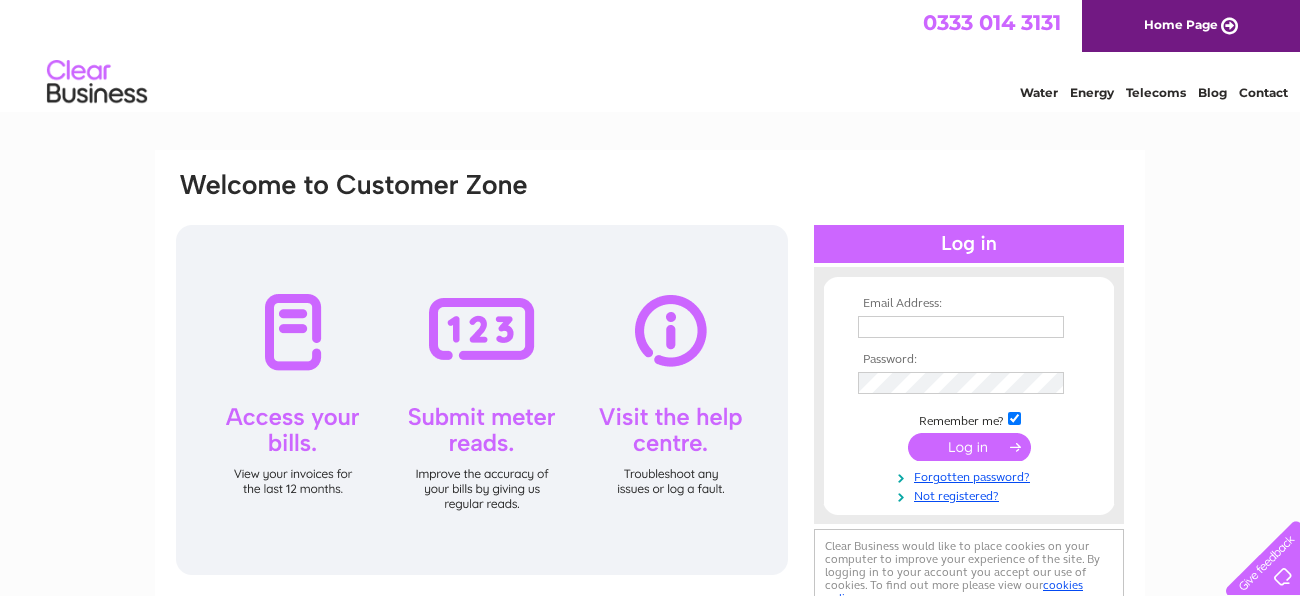 scroll, scrollTop: 0, scrollLeft: 0, axis: both 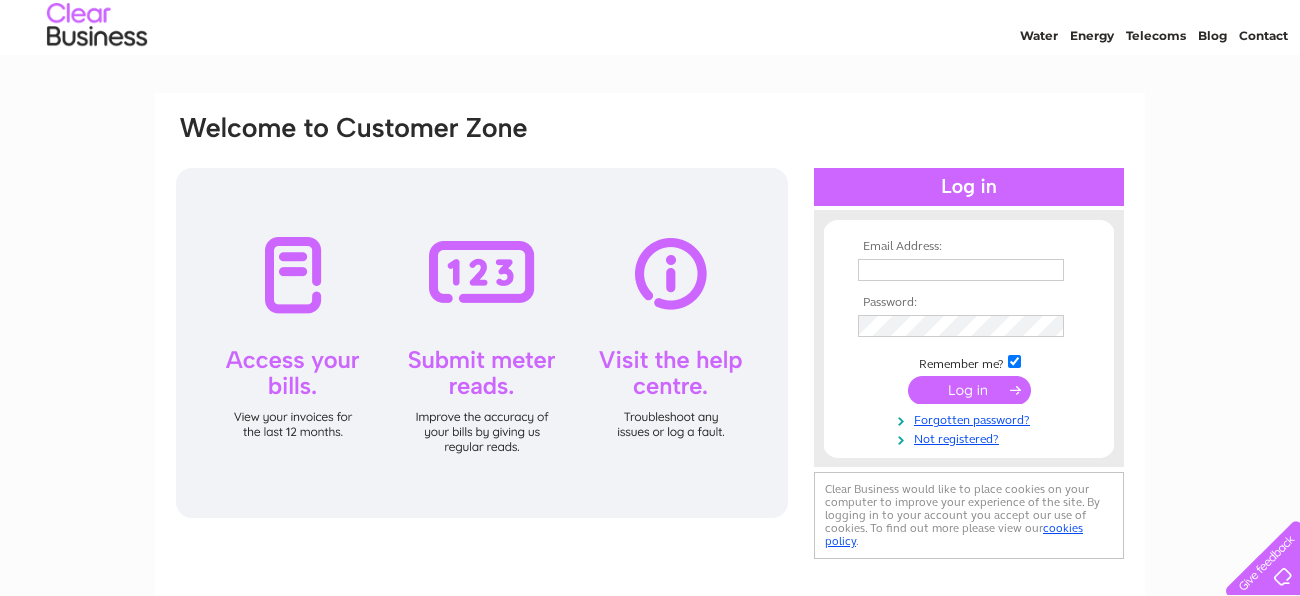 click at bounding box center (961, 270) 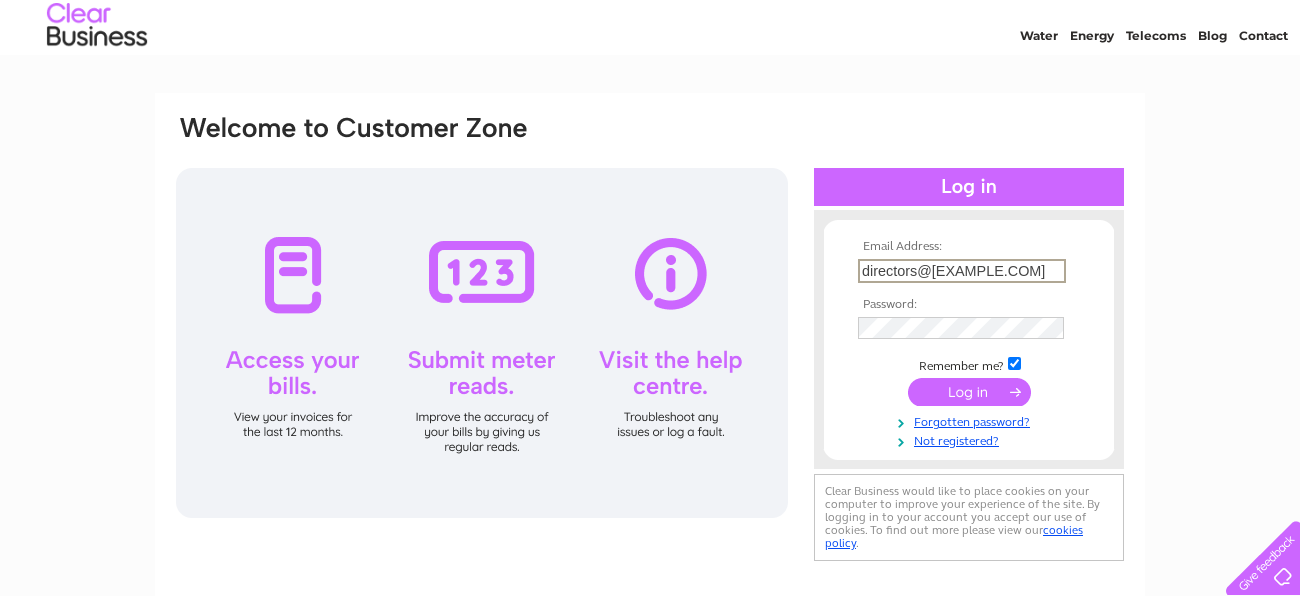 type on "directors@inhouse.scot" 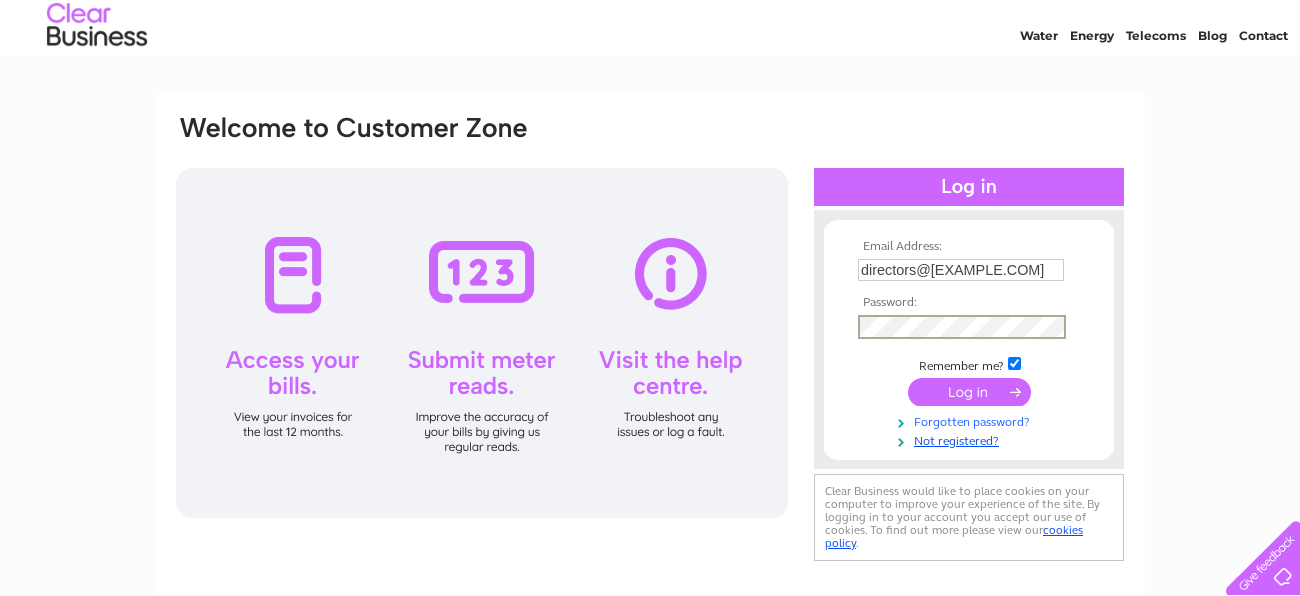 click on "Forgotten password?" at bounding box center (971, 420) 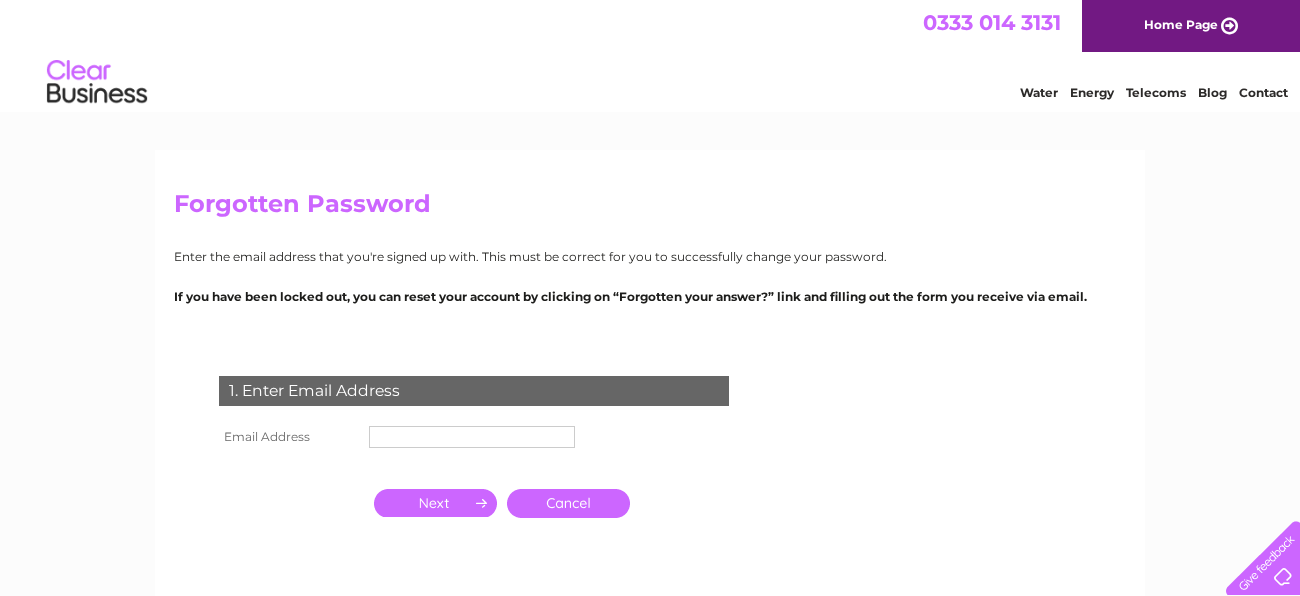scroll, scrollTop: 0, scrollLeft: 0, axis: both 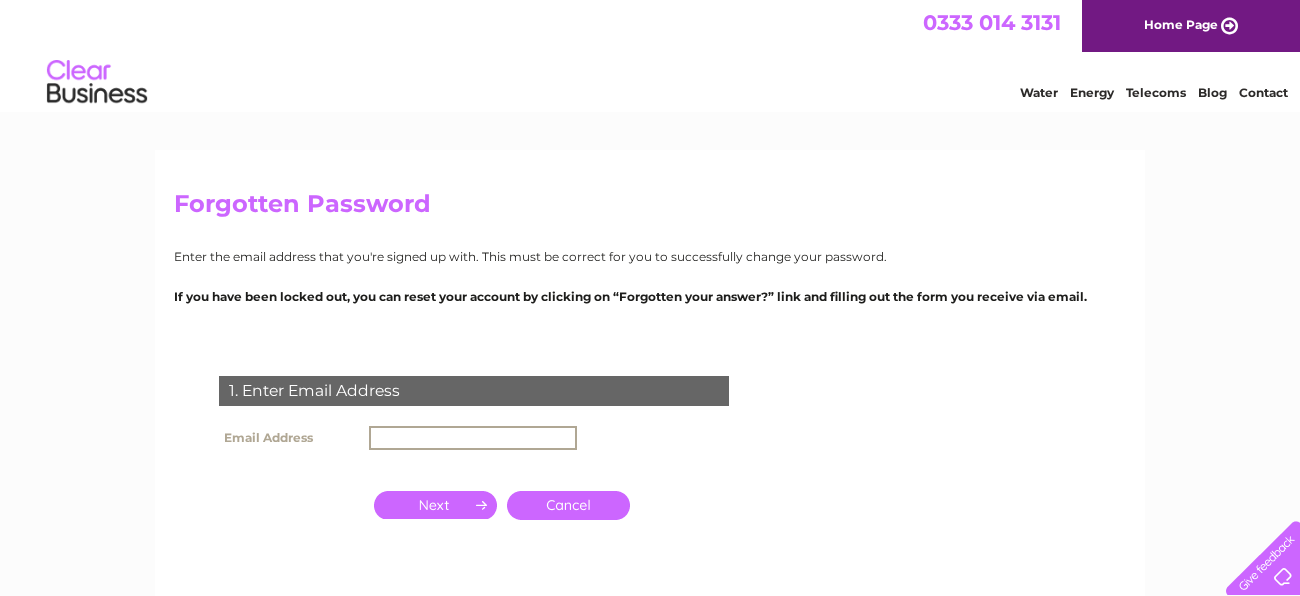 type on "o" 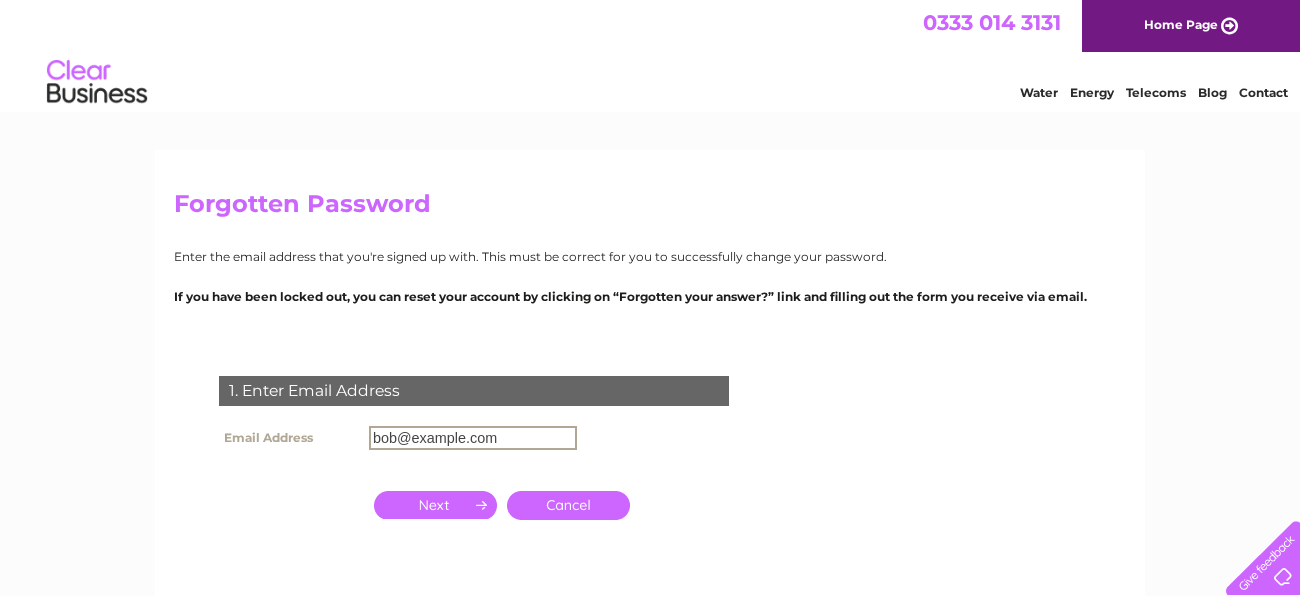 type on "bob@example.com" 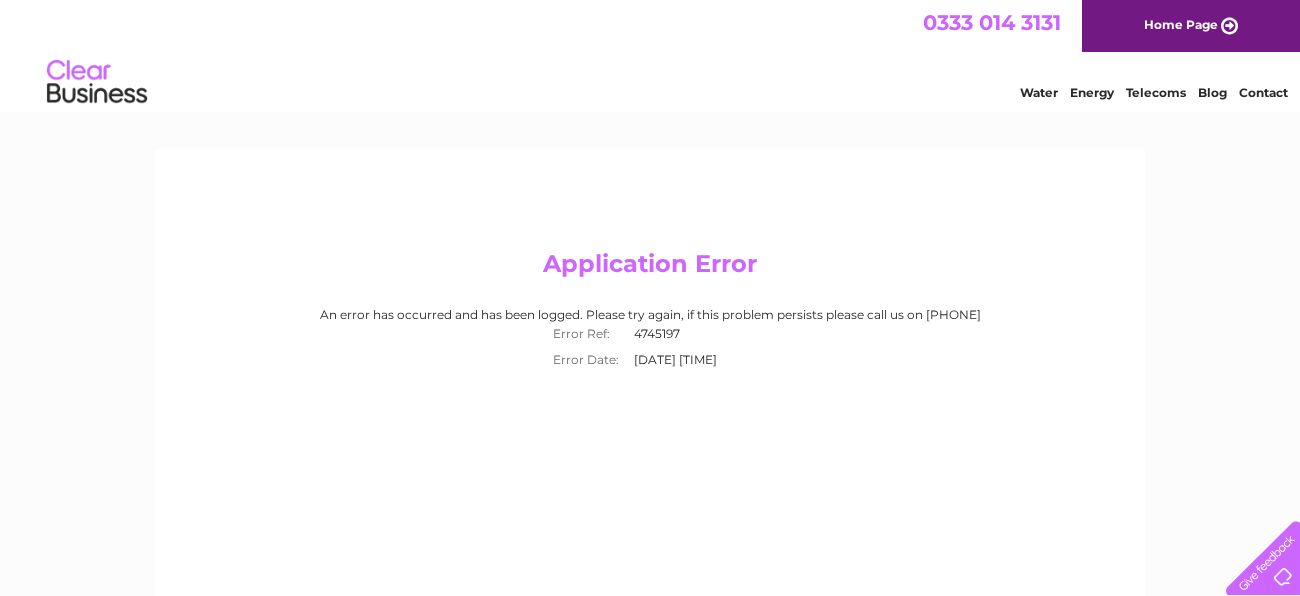 scroll, scrollTop: 0, scrollLeft: 0, axis: both 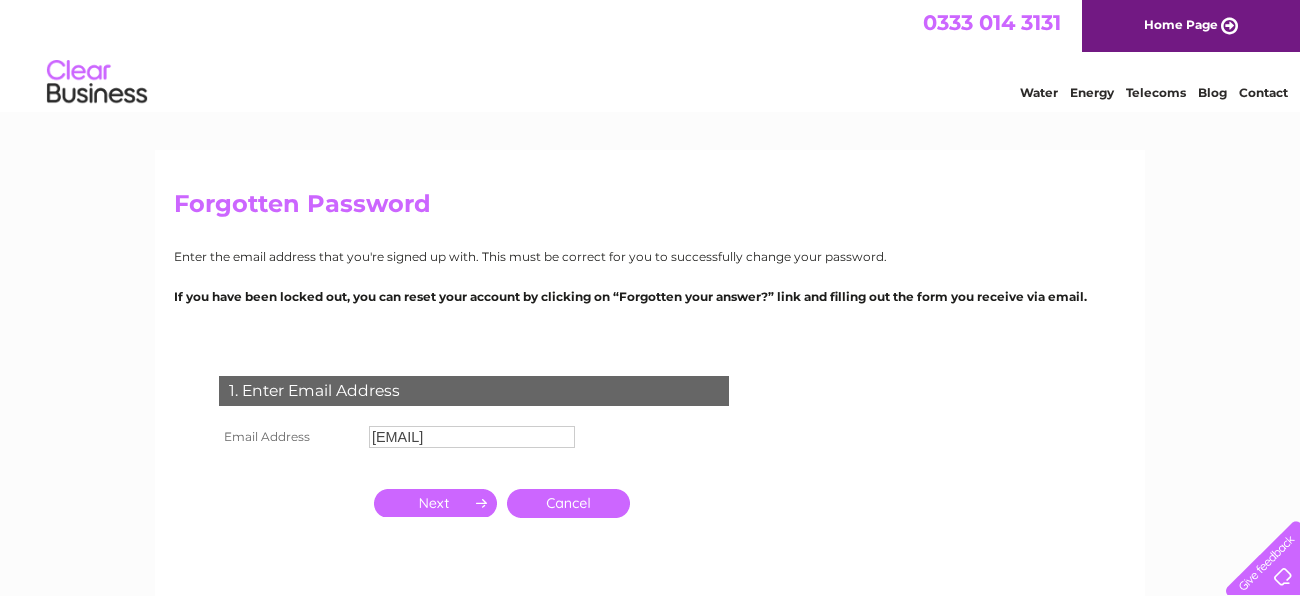 click on "Cancel" at bounding box center (568, 503) 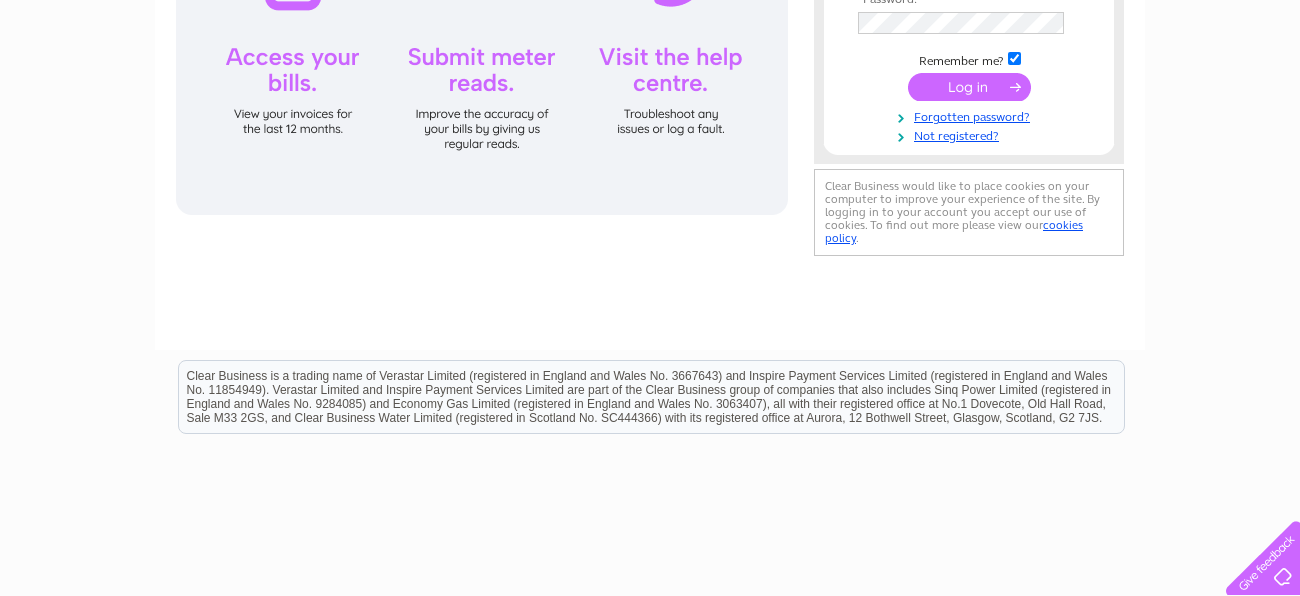 scroll, scrollTop: 0, scrollLeft: 0, axis: both 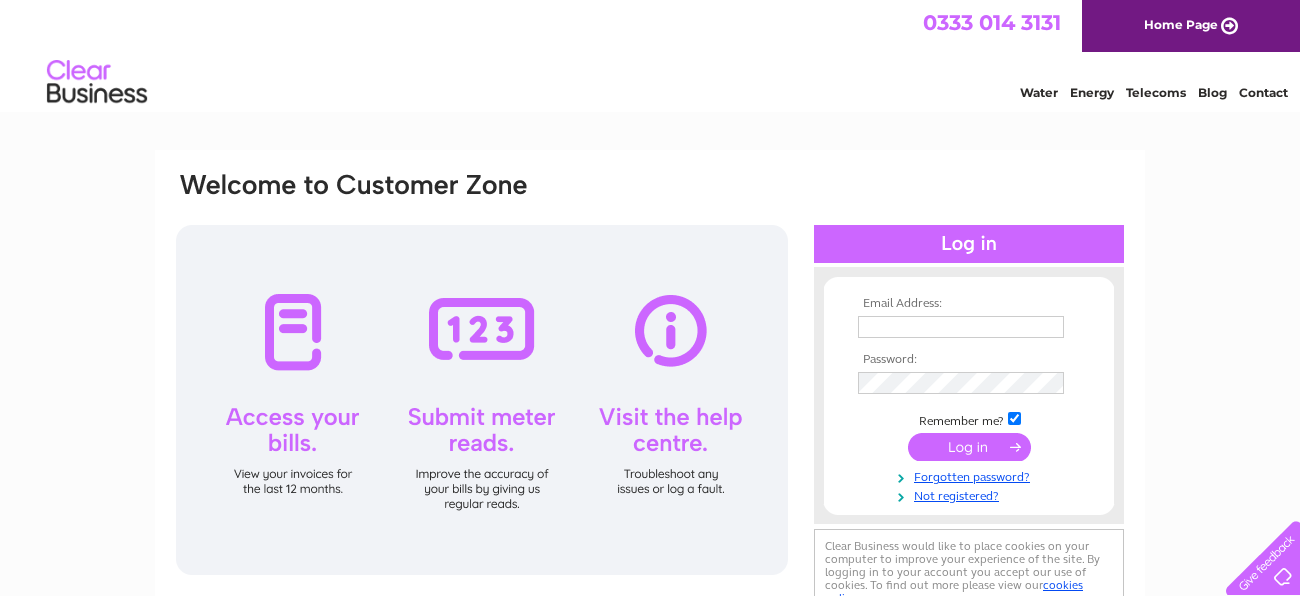 click on "Contact" at bounding box center (1263, 92) 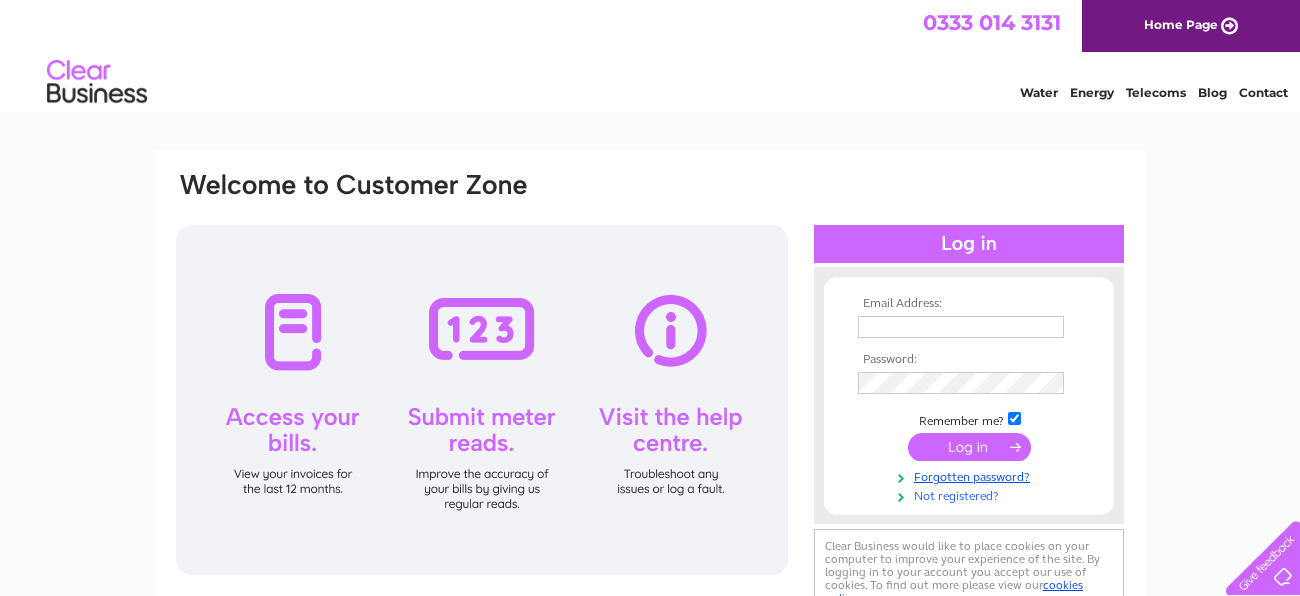 scroll, scrollTop: 0, scrollLeft: 0, axis: both 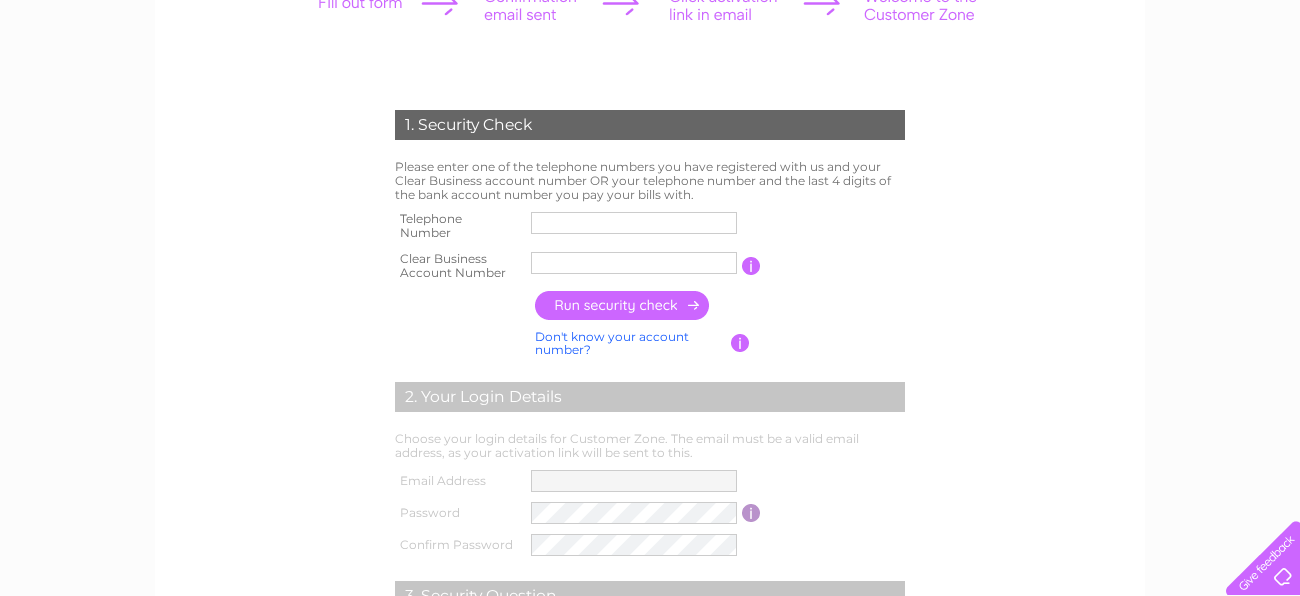 click at bounding box center [634, 263] 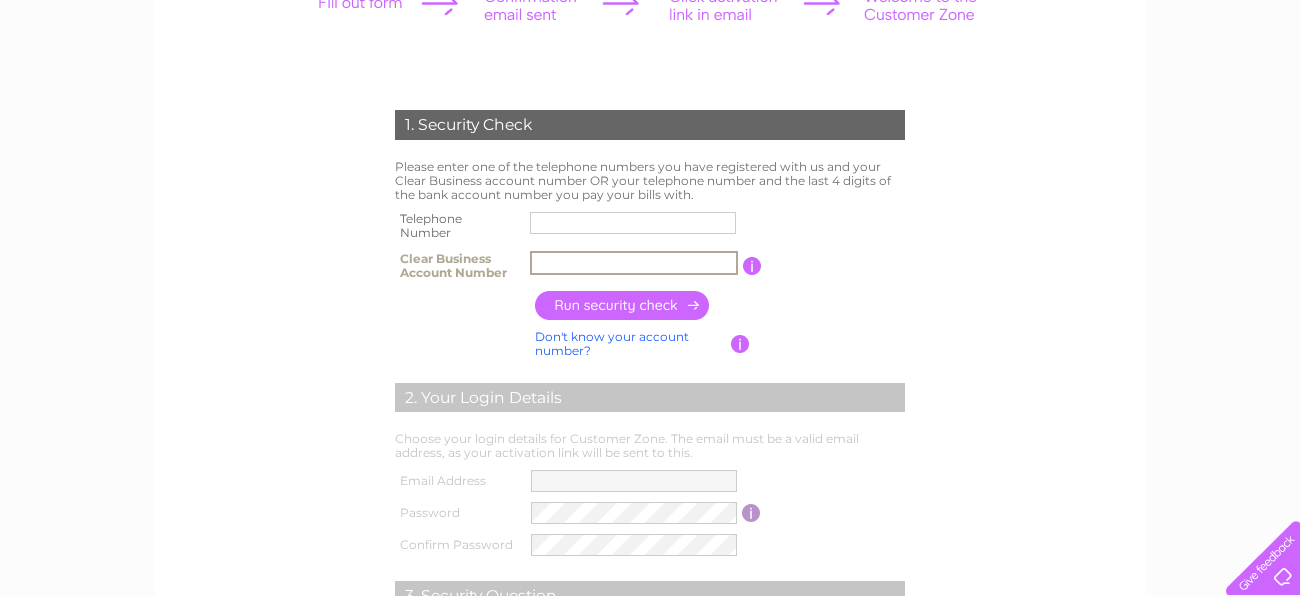 paste on "The items" 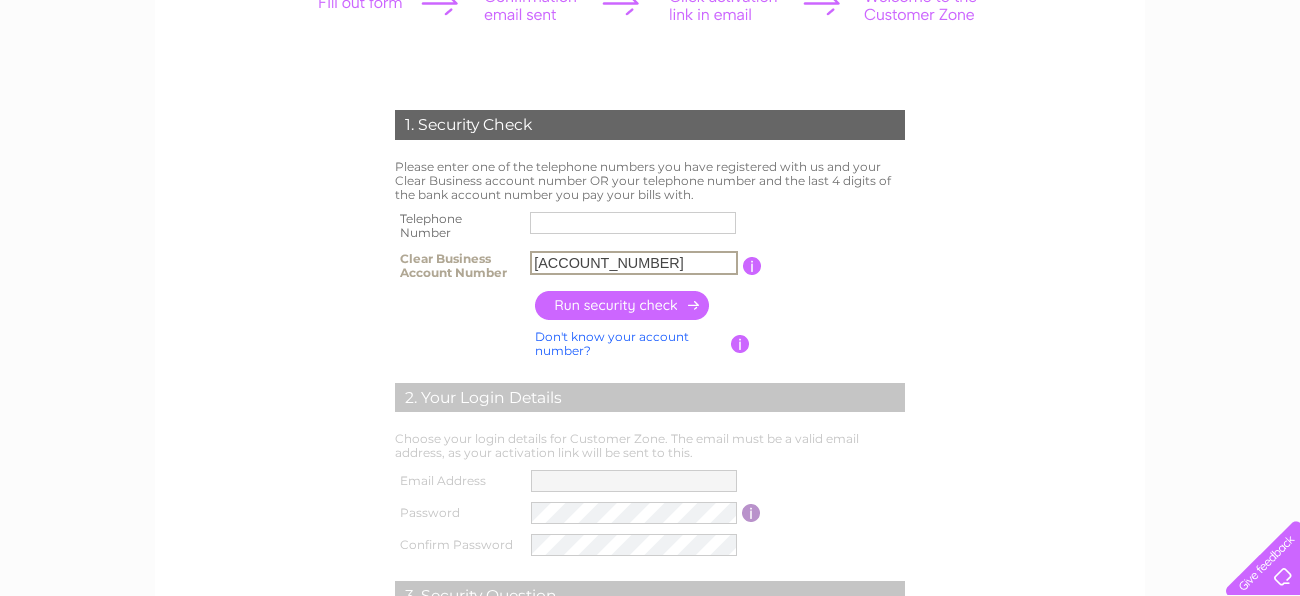 type on "[ACCOUNT_NUMBER]" 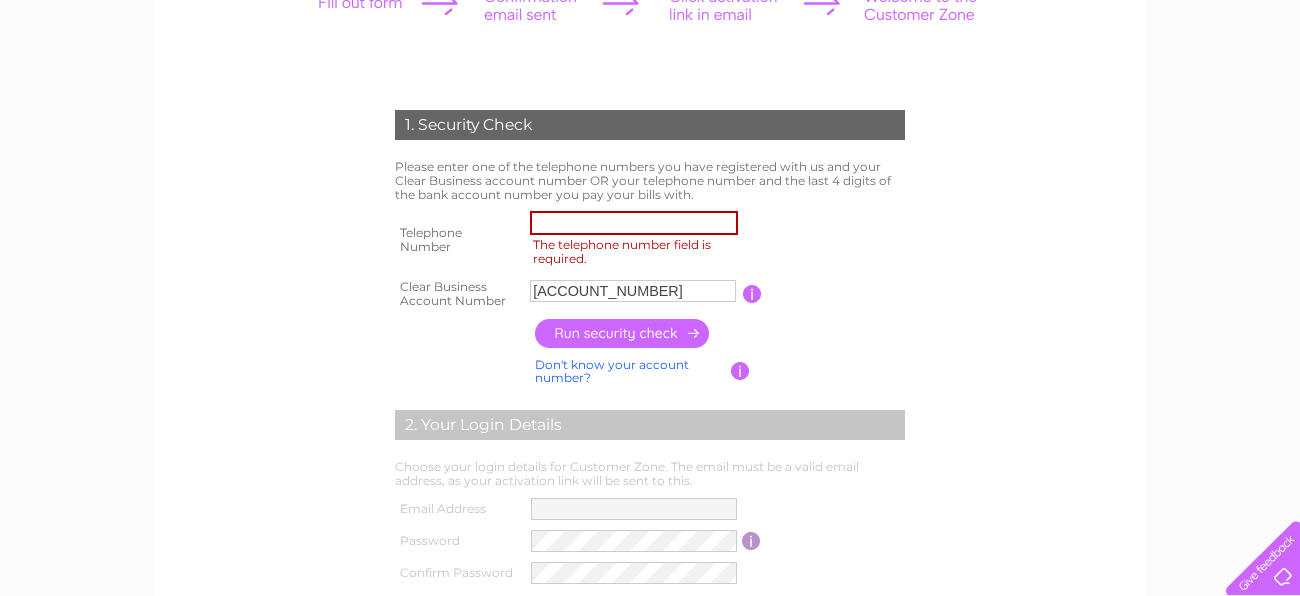 click on "The telephone number field is required." at bounding box center [634, 223] 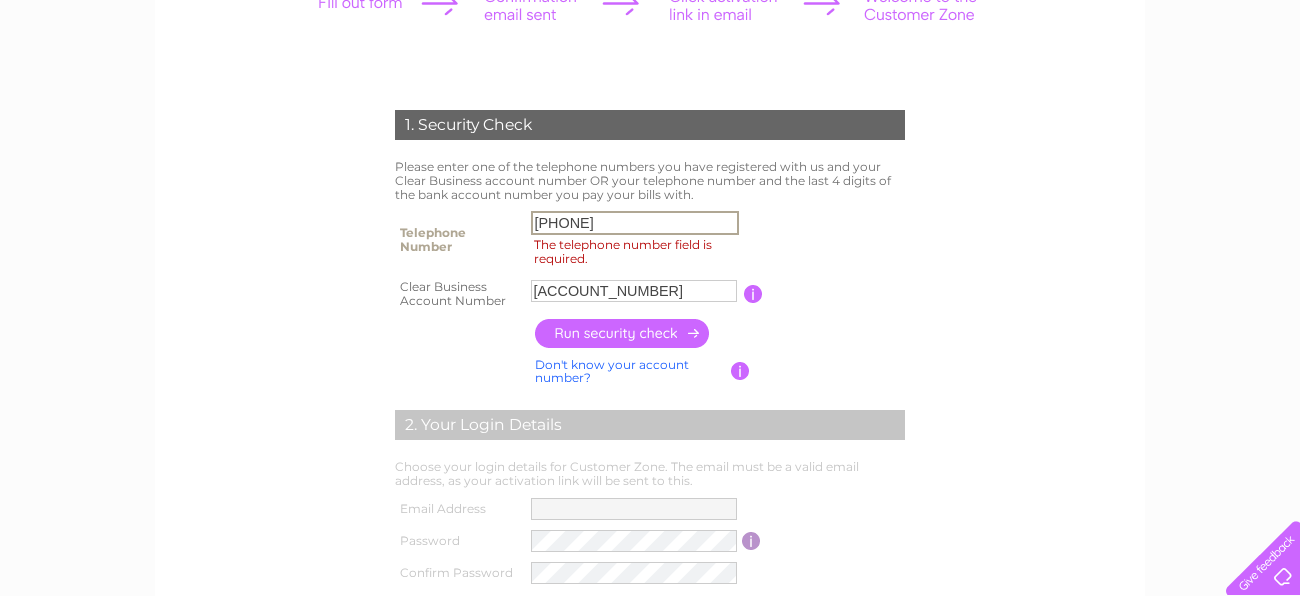 type on "[PHONE]" 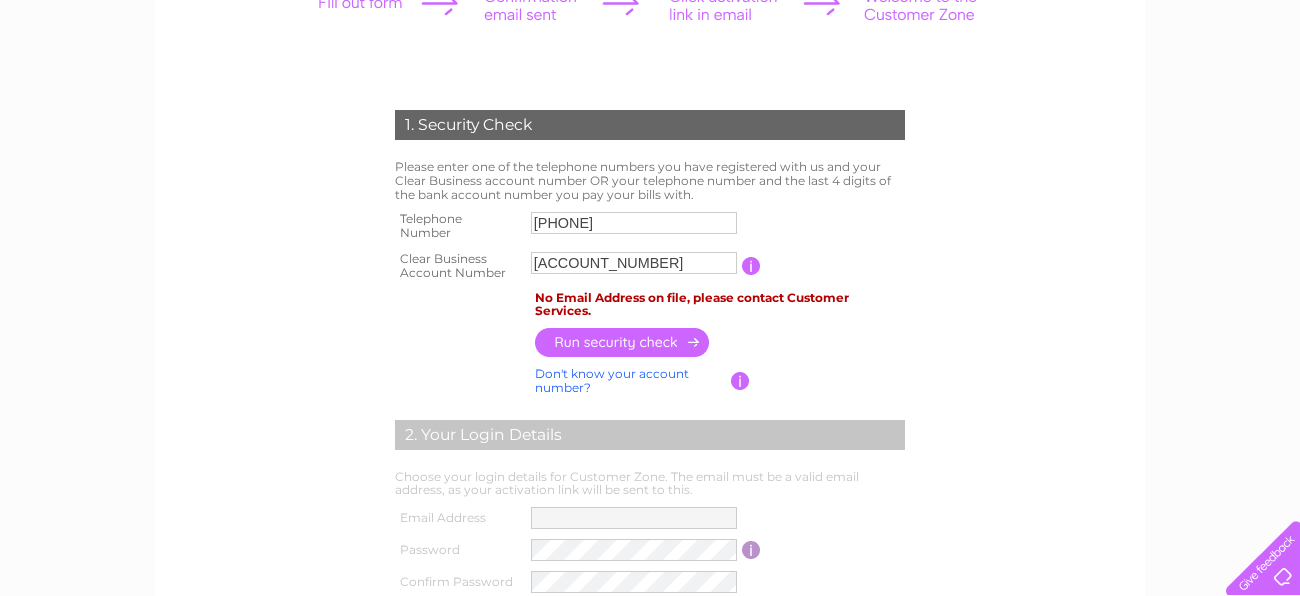 click at bounding box center [751, 266] 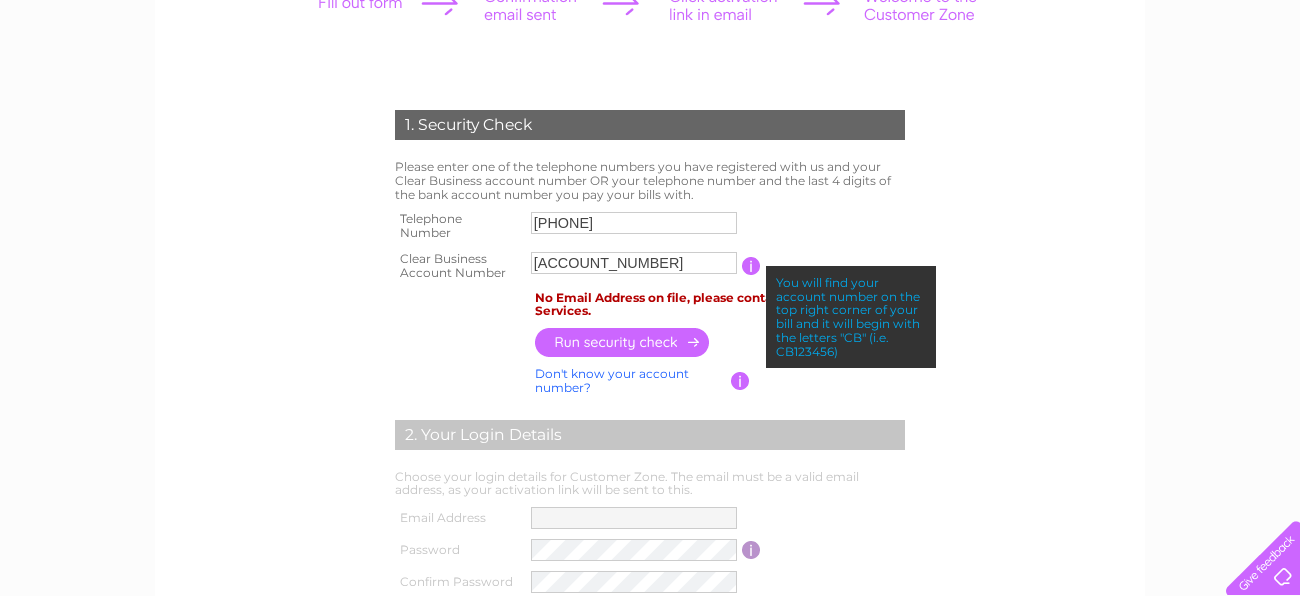 click on "1. Security Check
Please enter one of the telephone numbers you have registered with us and your Clear Business account number OR your telephone number and the last 4 digits of the bank account number you pay your bills with.
Telephone Number
[PHONE]
Clear Business Account Number
[ACCOUNT_NUMBER]" at bounding box center (650, 463) 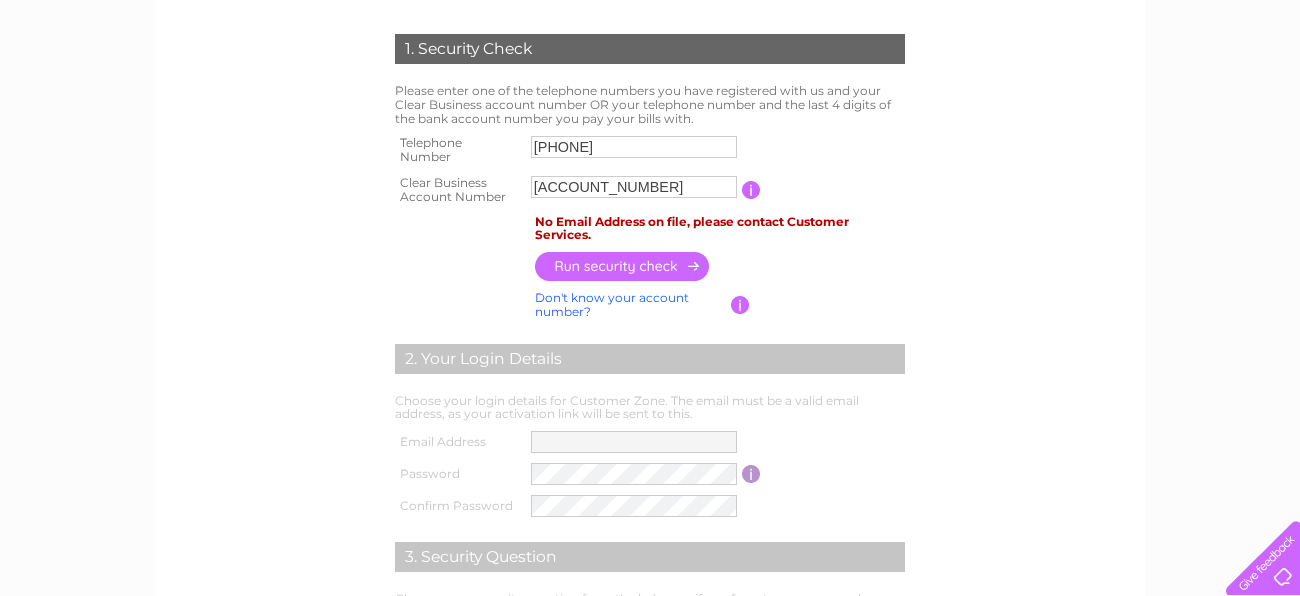 scroll, scrollTop: 0, scrollLeft: 0, axis: both 